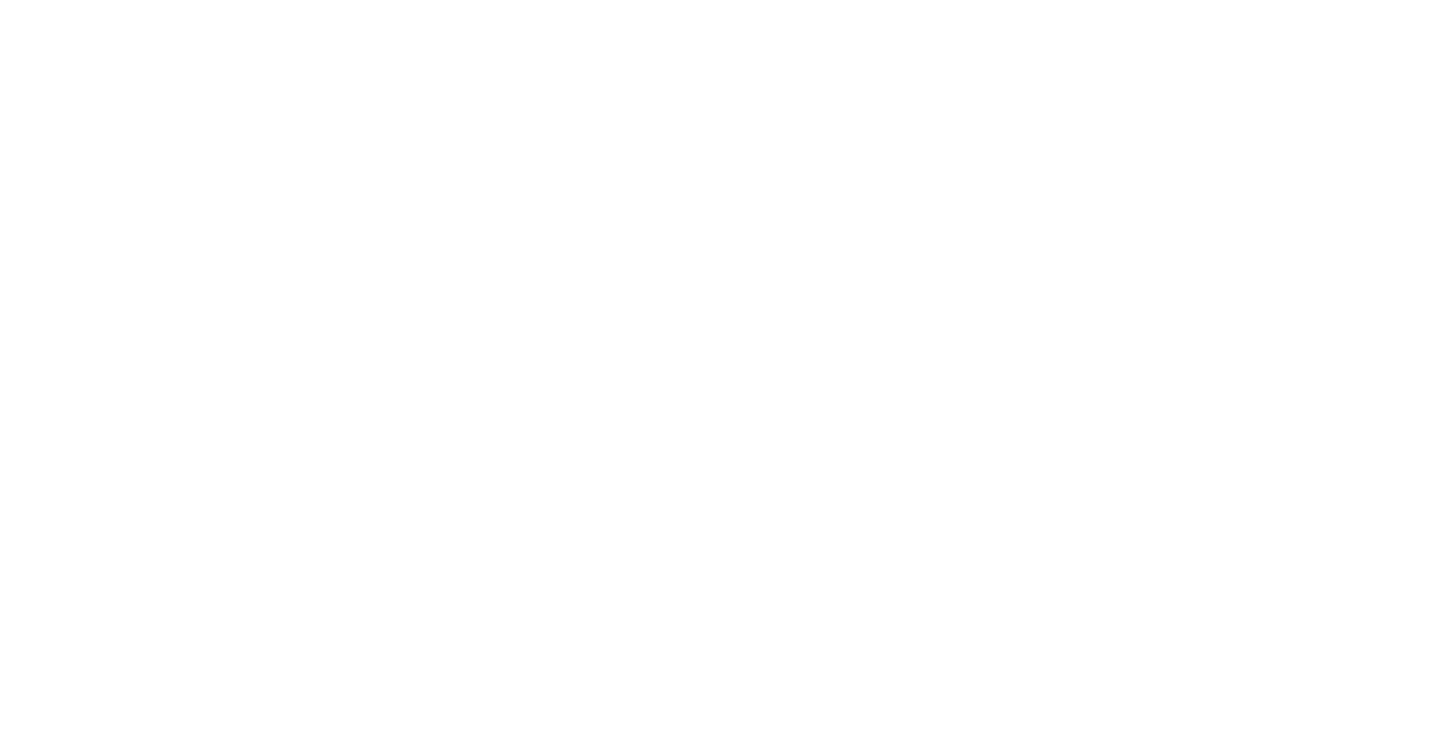 scroll, scrollTop: 0, scrollLeft: 0, axis: both 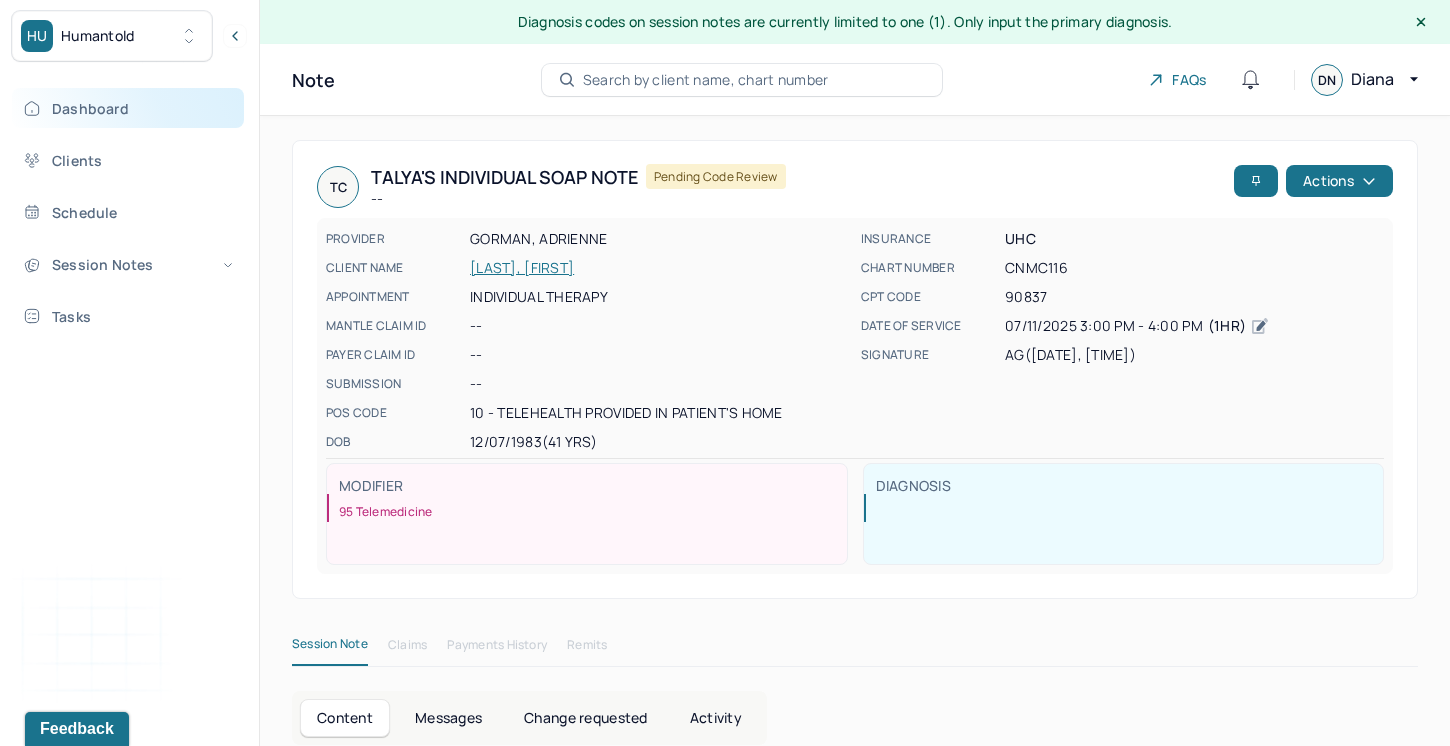 click on "Dashboard" at bounding box center (128, 108) 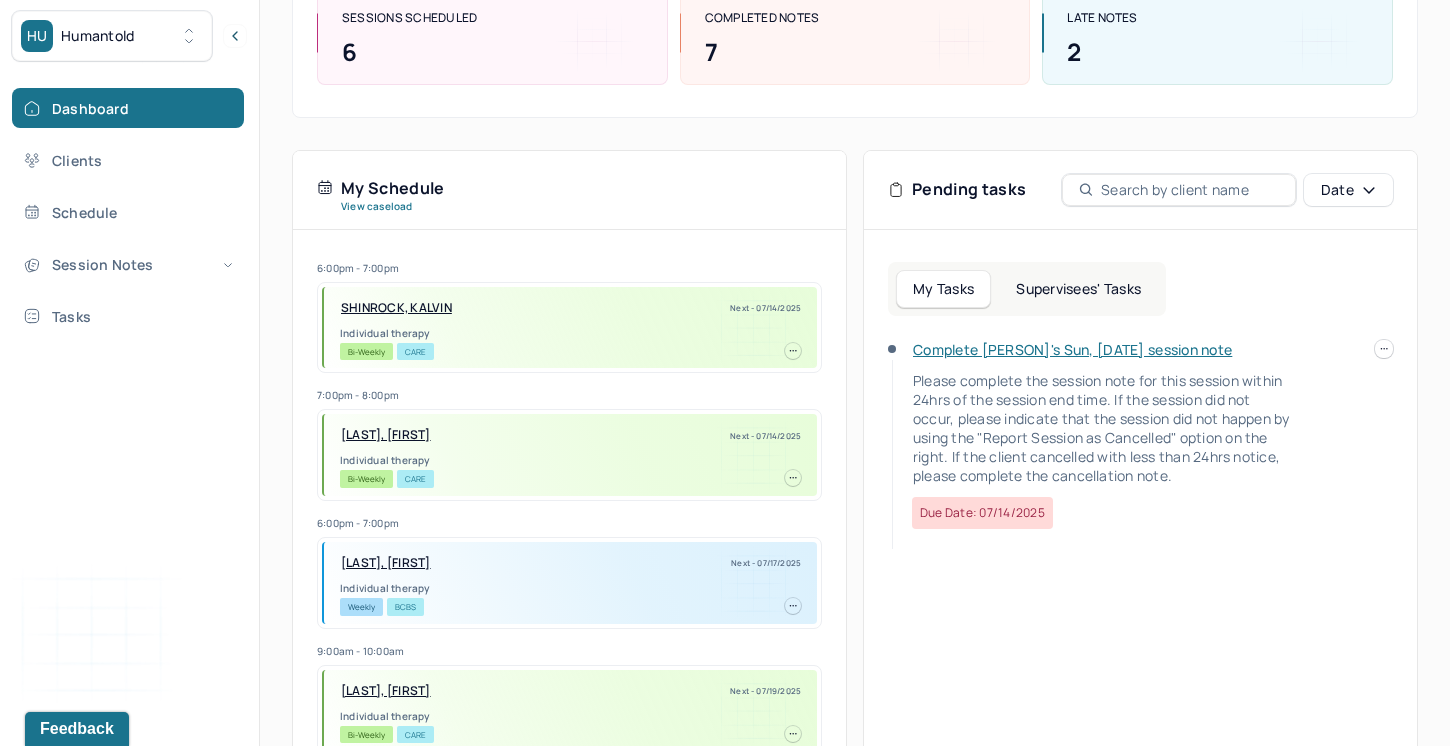 scroll, scrollTop: 329, scrollLeft: 0, axis: vertical 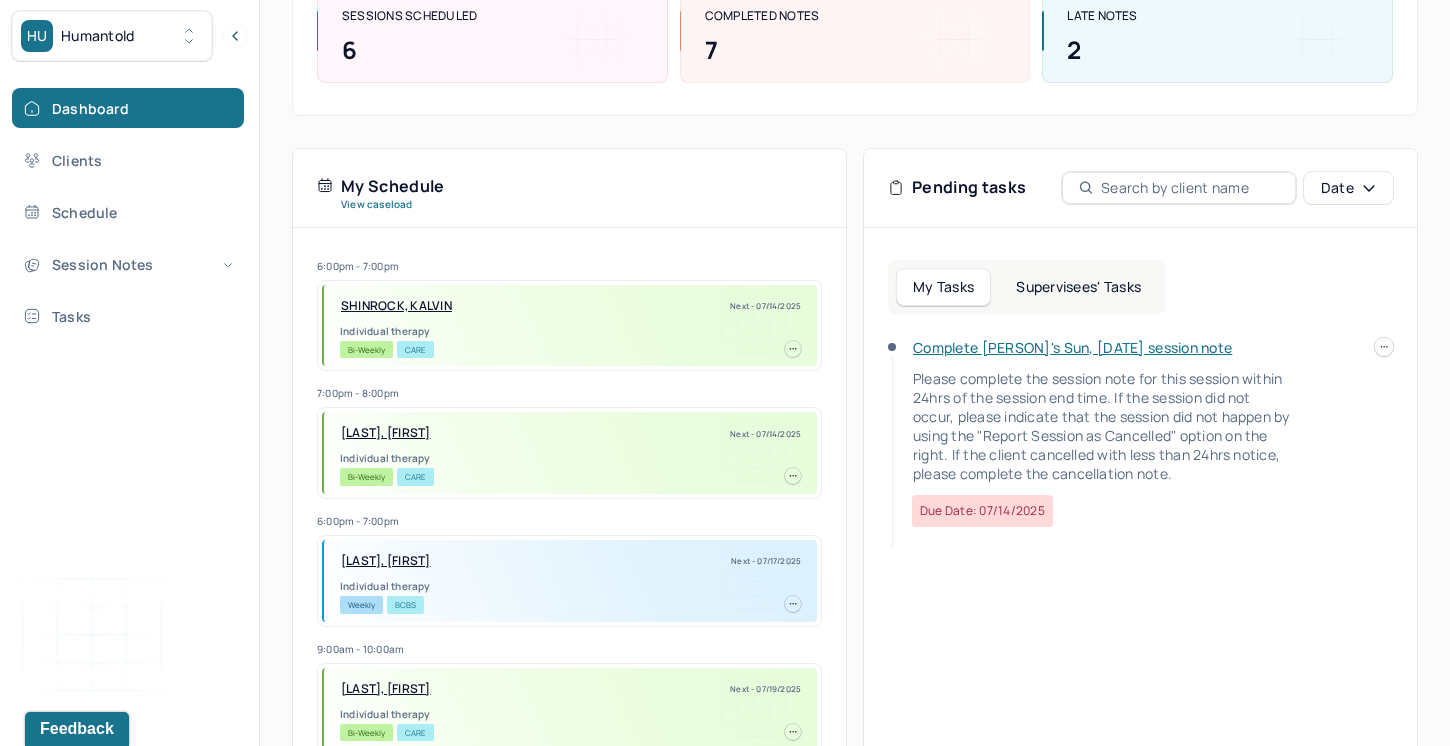 click on "Supervisees' Tasks" at bounding box center [1078, 287] 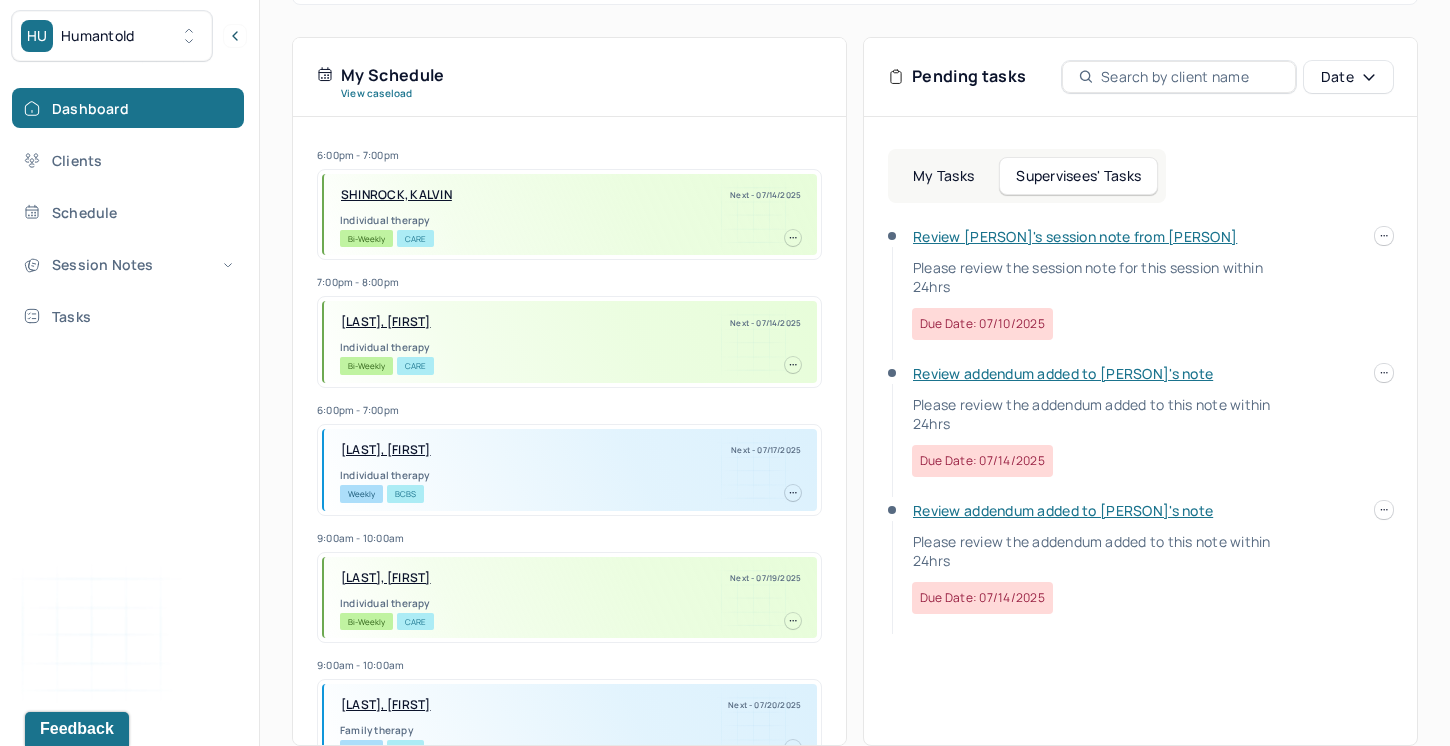 scroll, scrollTop: 450, scrollLeft: 0, axis: vertical 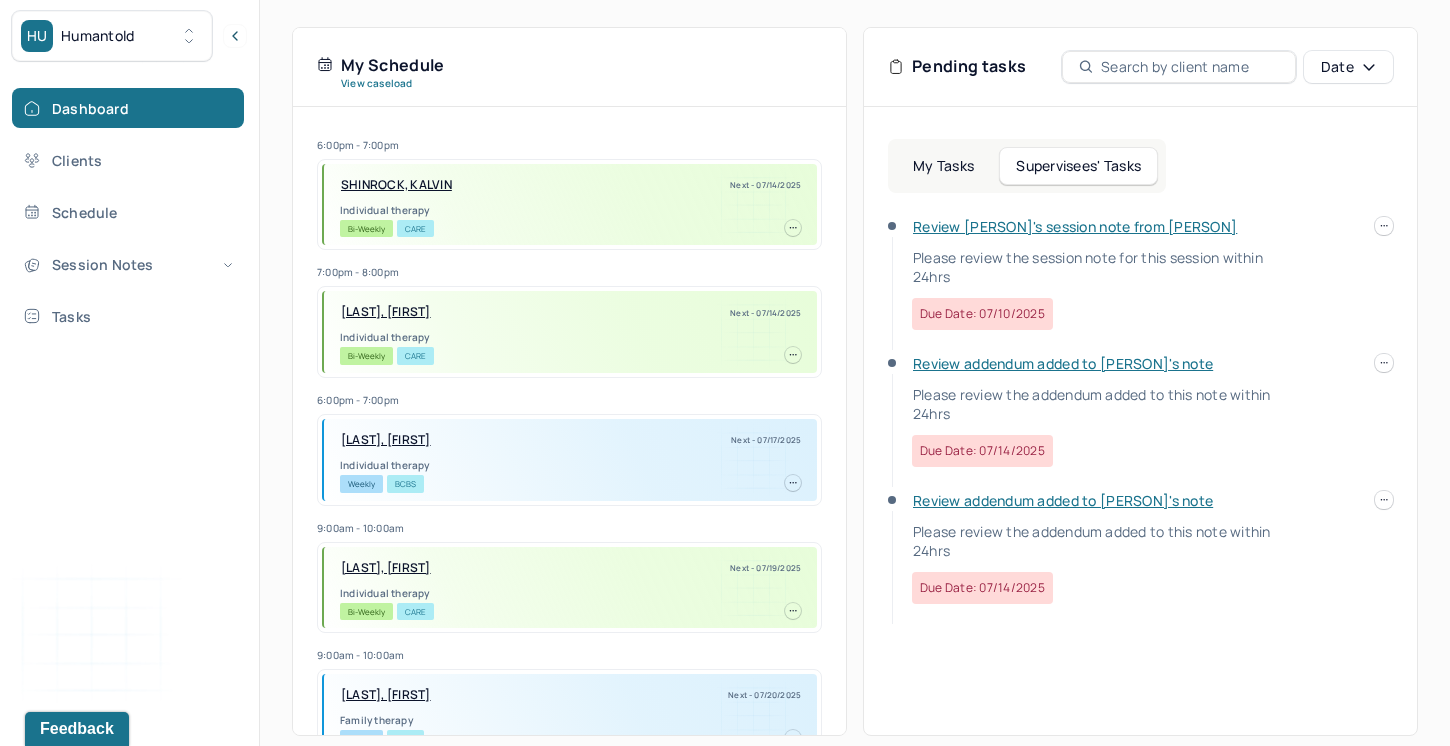 click on "Review addendum added to [PERSON]'s note" at bounding box center [1063, 500] 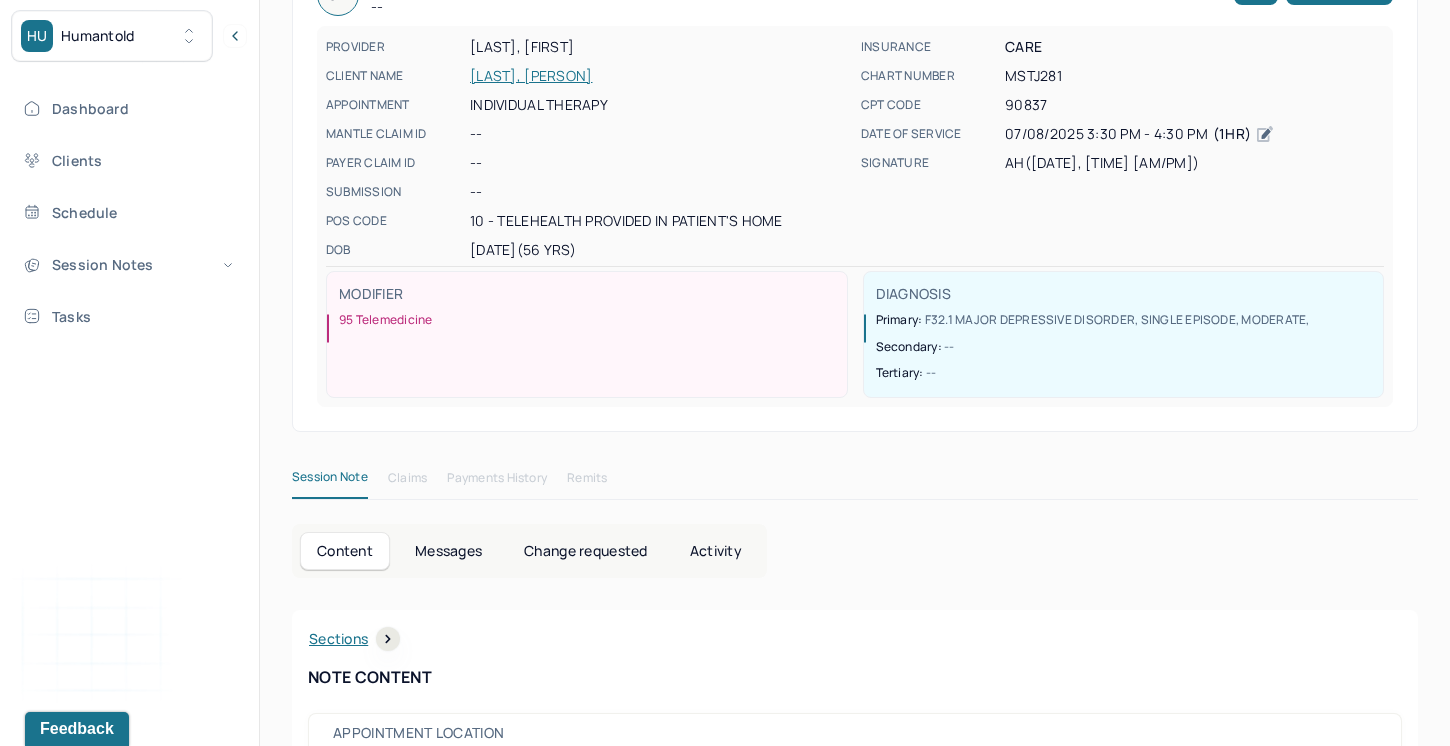 scroll, scrollTop: 0, scrollLeft: 0, axis: both 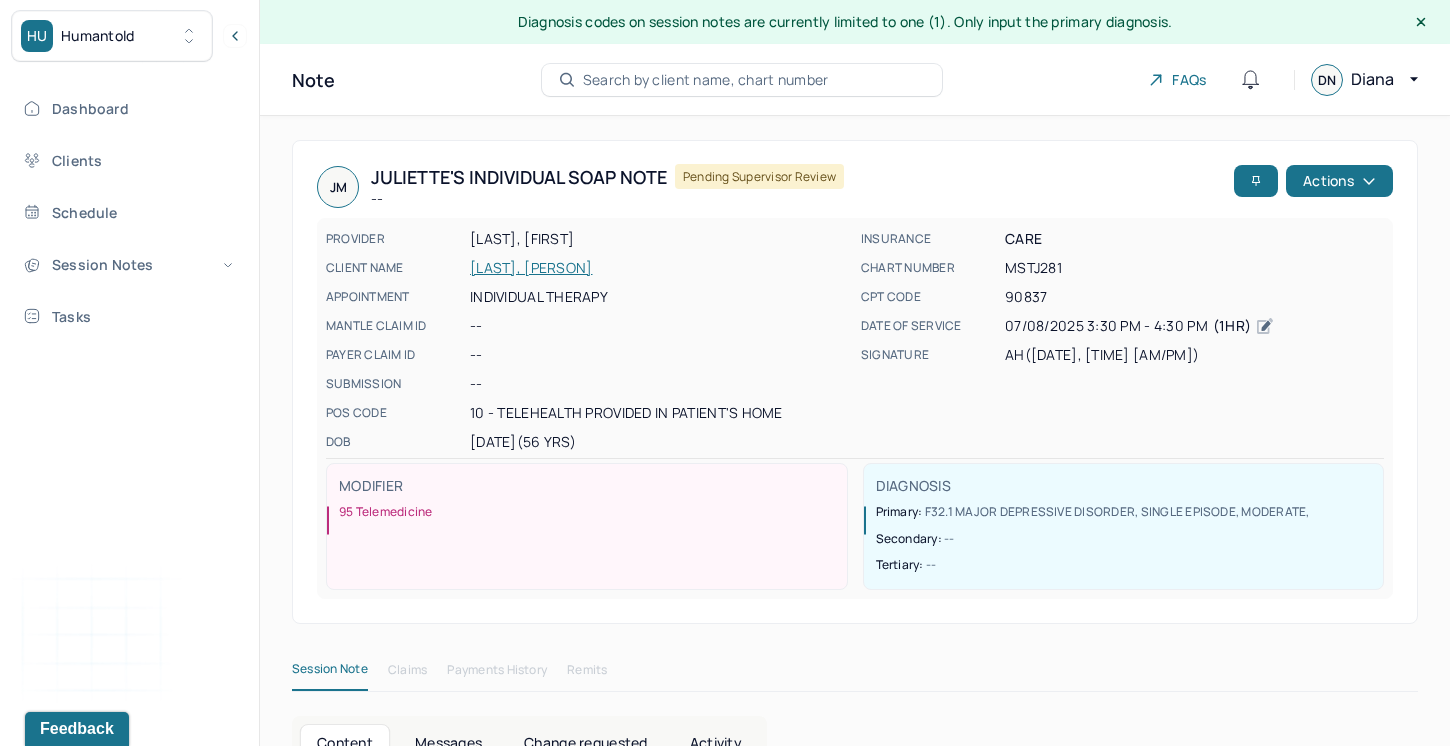 click on "JM [PERSON]'s   Individual soap note -- Pending supervisor review       Actions   PROVIDER [LAST], [FIRST] CLIENT NAME [LAST], [PERSON] APPOINTMENT Individual therapy   MANTLE CLAIM ID -- PAYER CLAIM ID -- SUBMISSION -- POS CODE 10 - Telehealth Provided in Patient's Home DOB [DATE]  (56 Yrs) INSURANCE CARE CHART NUMBER MSTJ281 CPT CODE 90837 DATE OF SERVICE [DATE]   [TIME]   -   [TIME] ( 1hr )     SIGNATURE Ah  ([DATE], [TIME]) MODIFIER 95 Telemedicine DIAGNOSIS Primary:   F32.1 MAJOR DEPRESSIVE DISORDER, SINGLE EPISODE, MODERATE ,  Secondary:   -- Tertiary:   --" at bounding box center (855, 382) 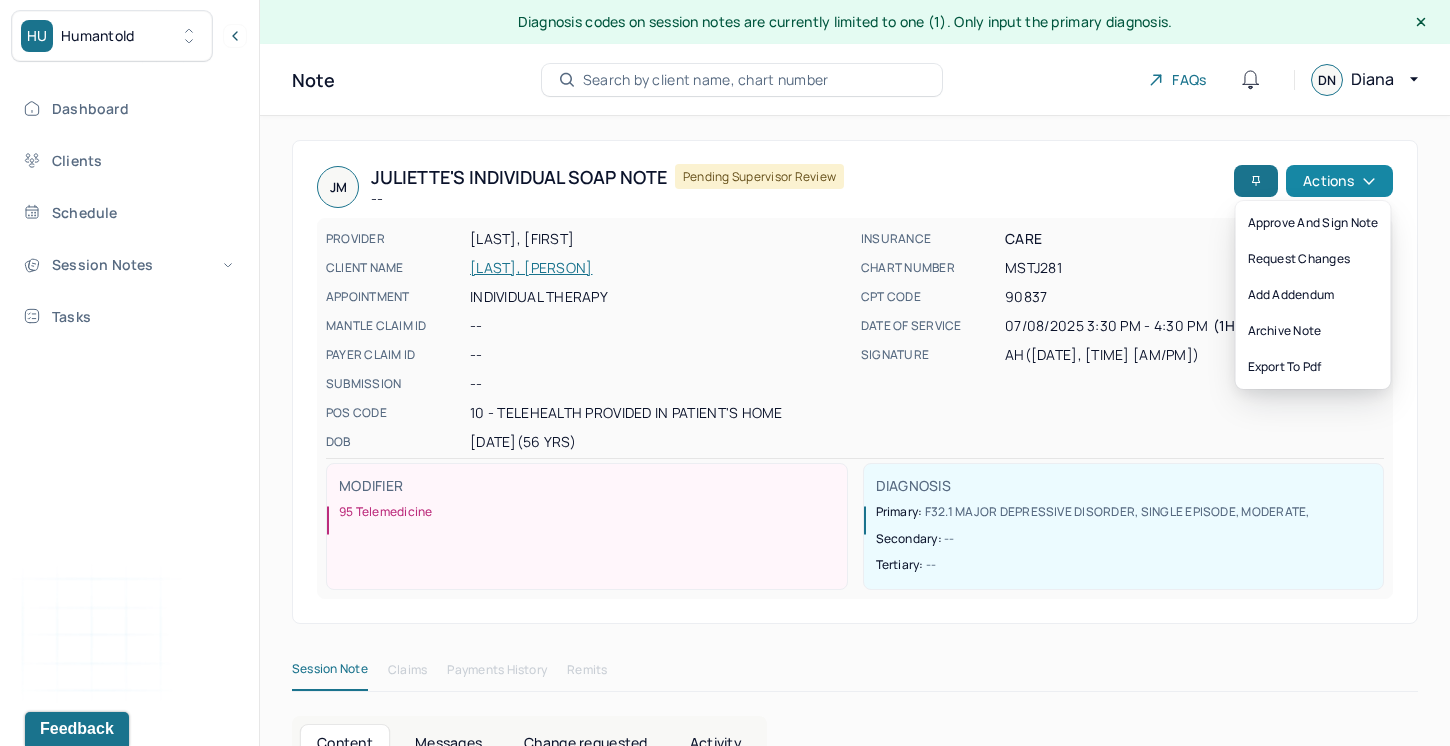 click on "Actions" at bounding box center (1339, 181) 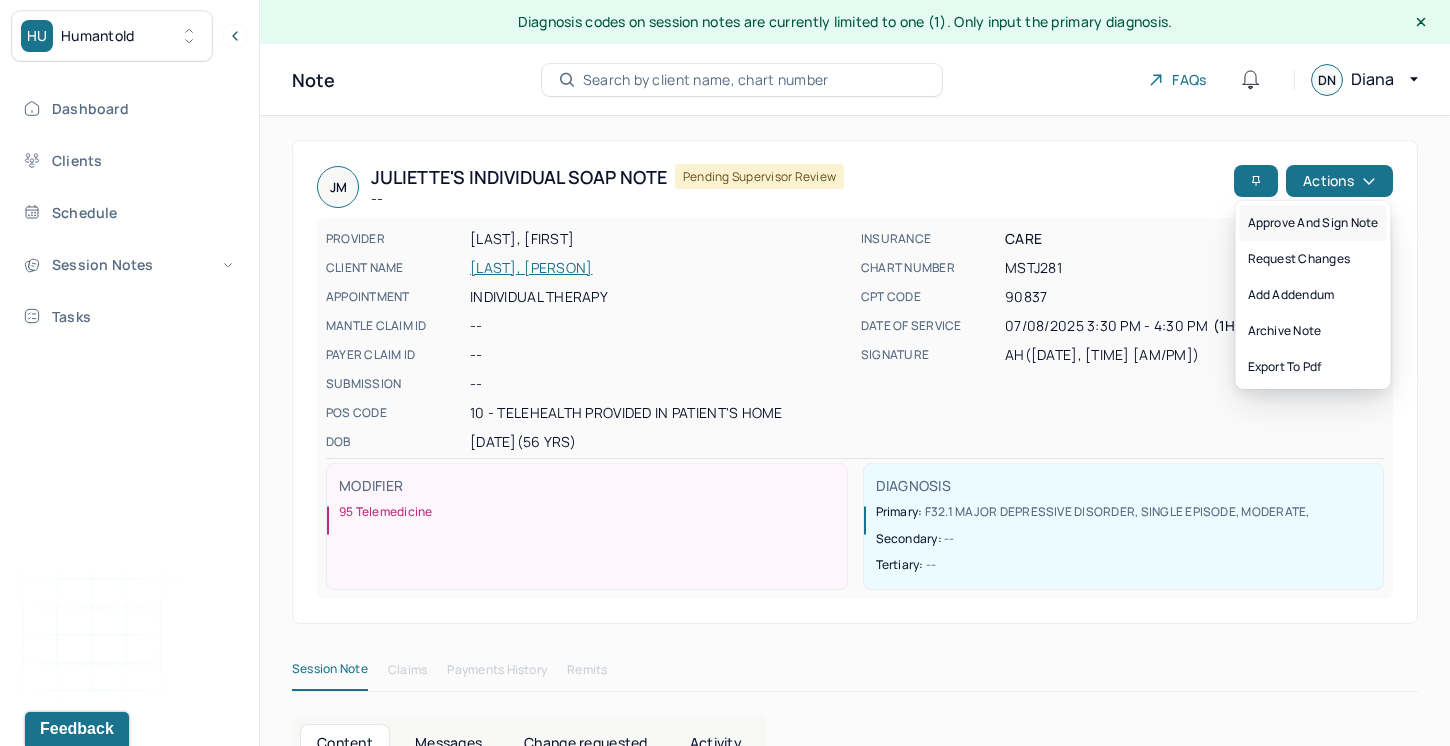 click on "Approve and sign note" at bounding box center [1313, 223] 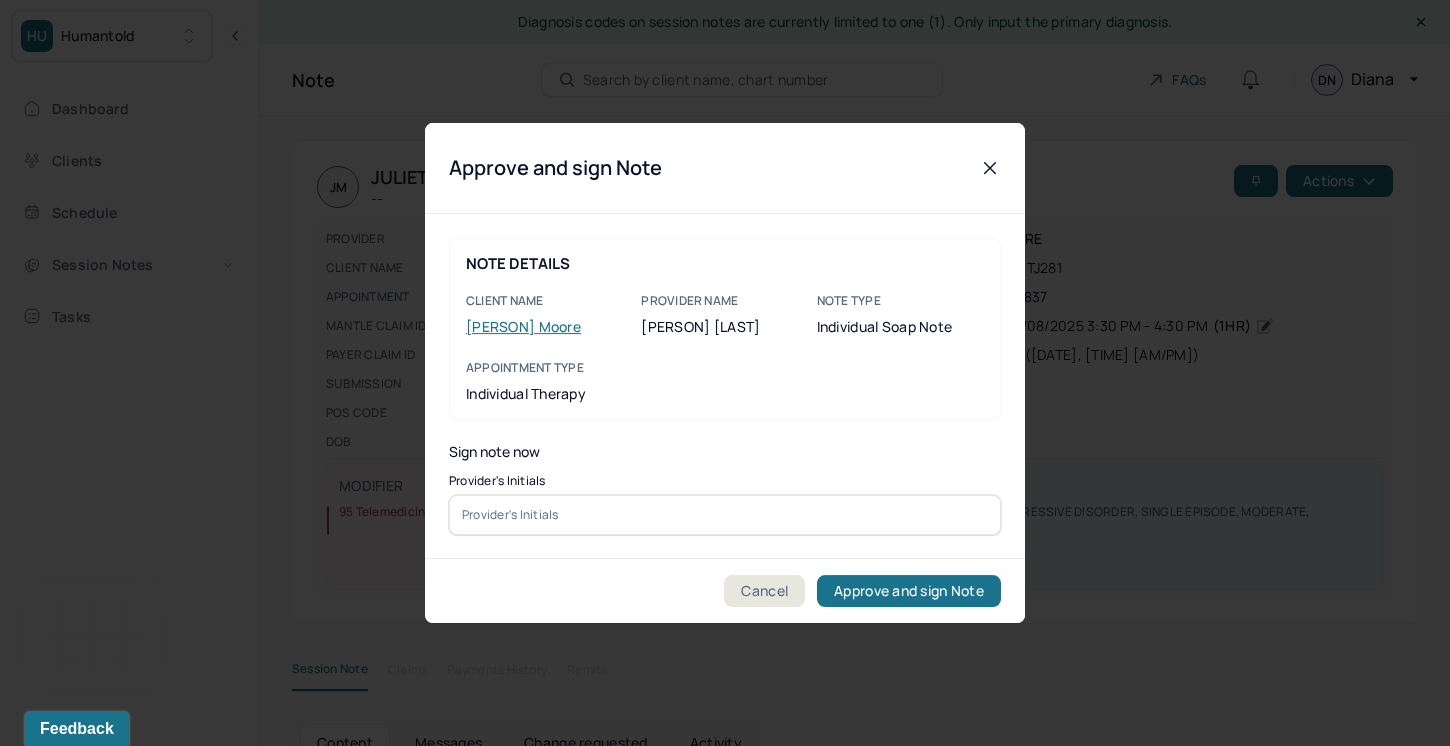 click at bounding box center [725, 515] 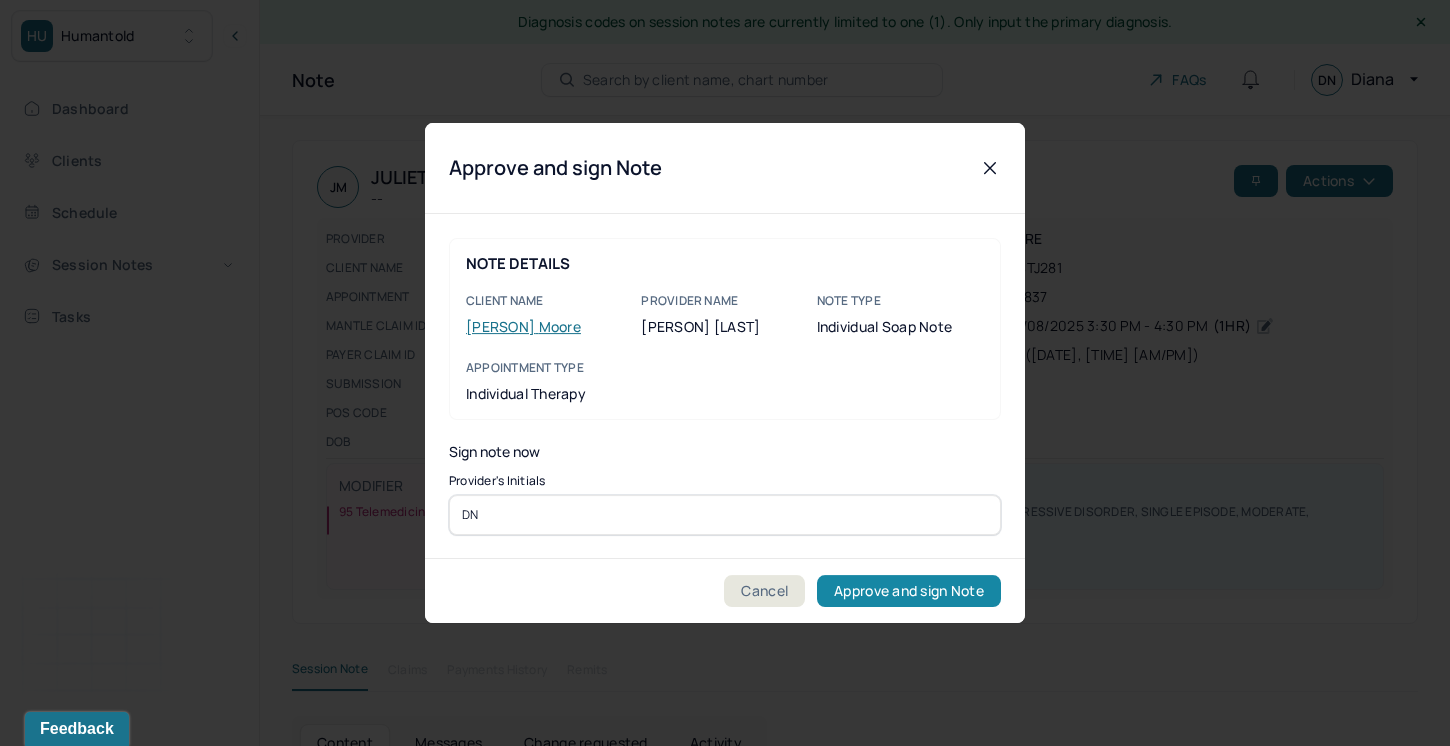 type on "DN" 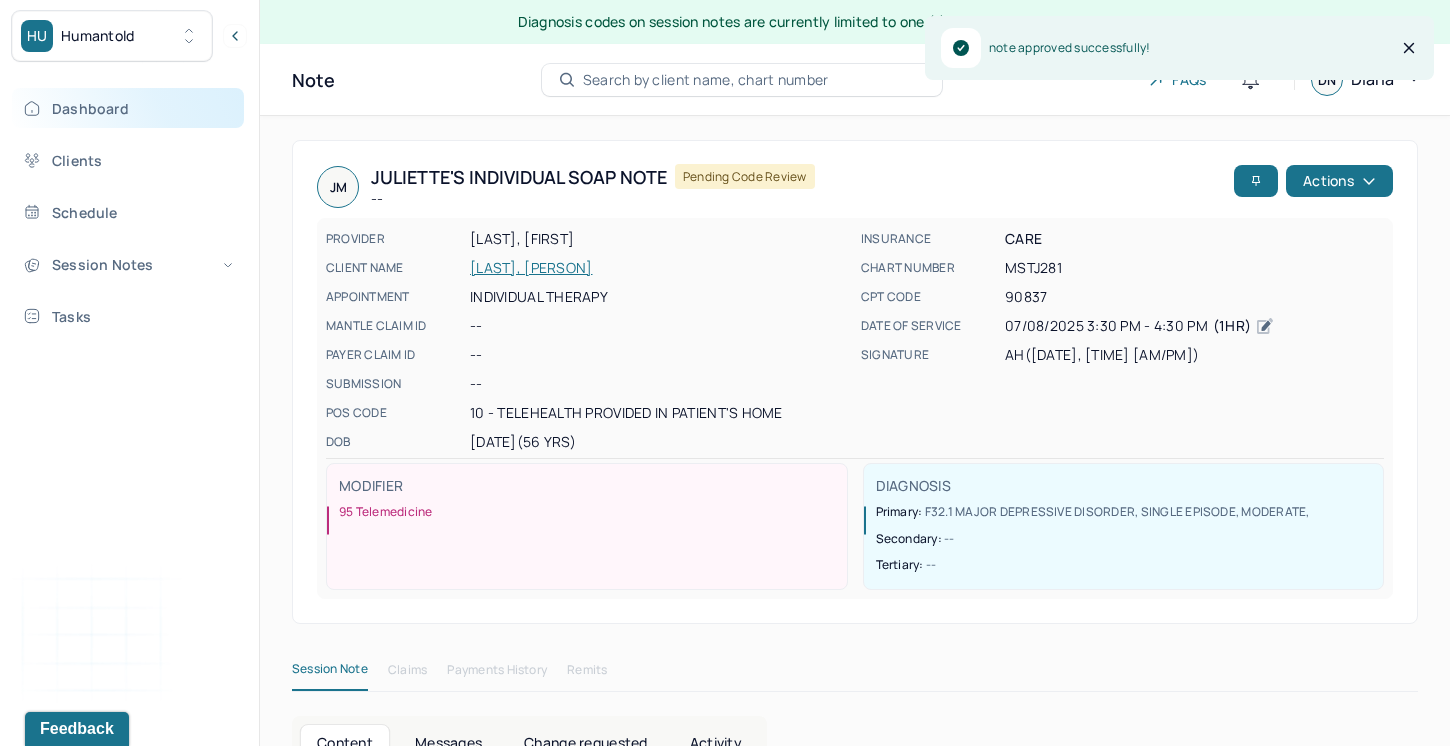click on "Dashboard" at bounding box center (128, 108) 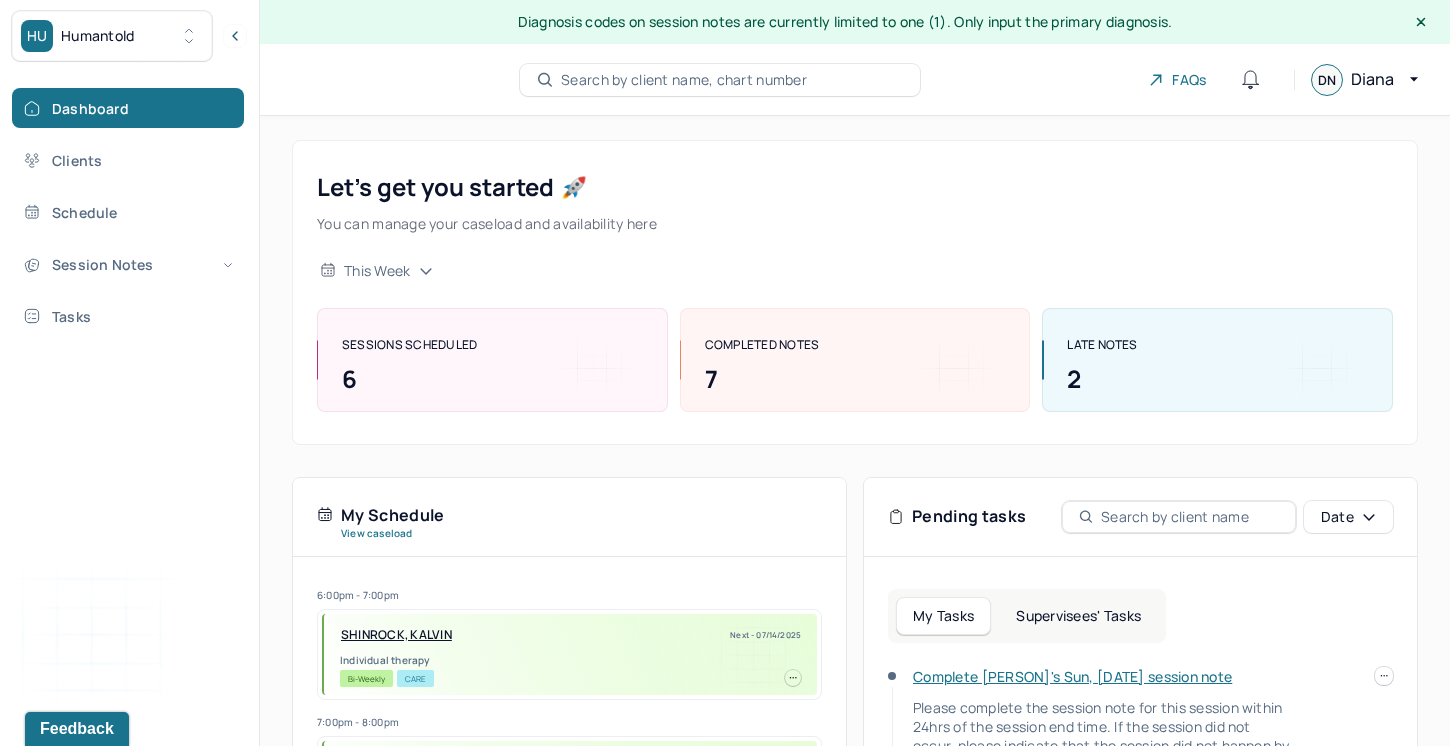 click on "Supervisees' Tasks" at bounding box center (1078, 616) 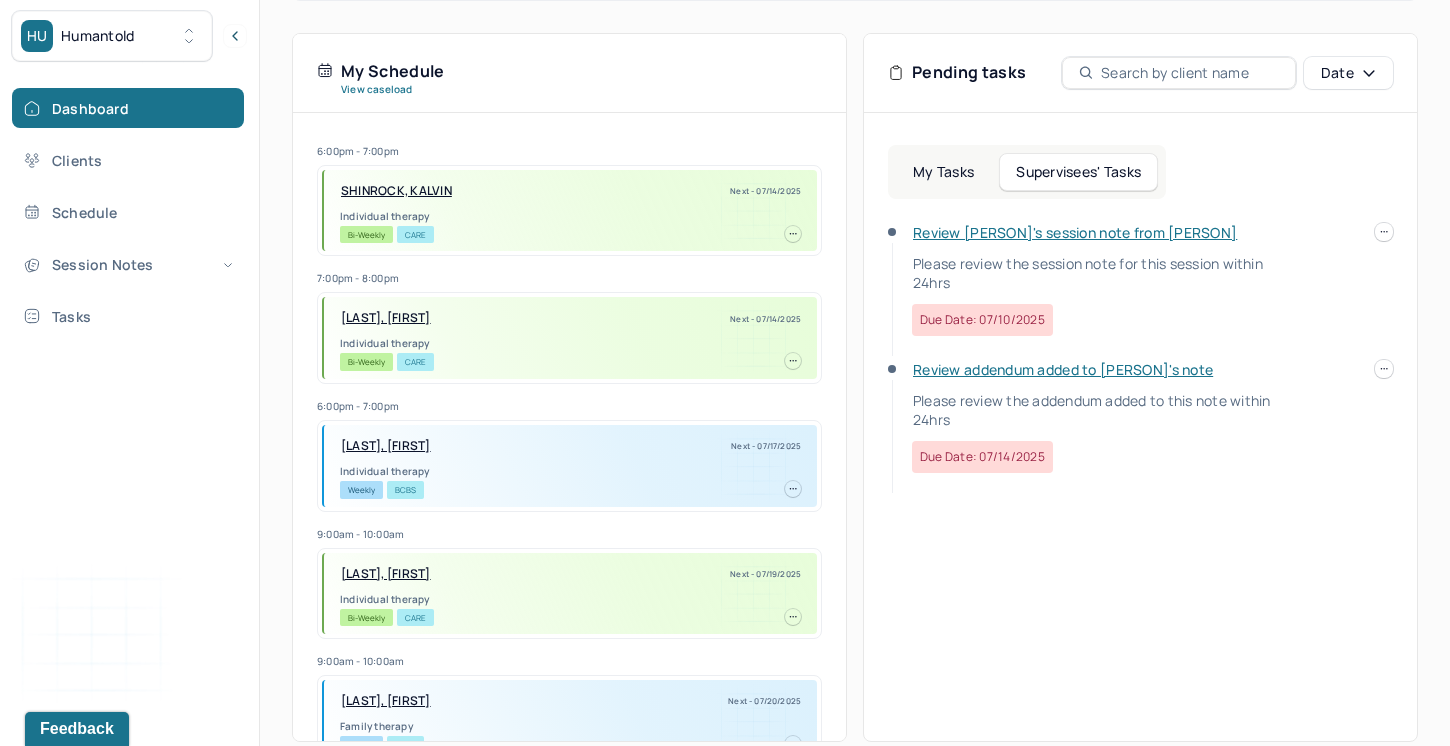 scroll, scrollTop: 463, scrollLeft: 0, axis: vertical 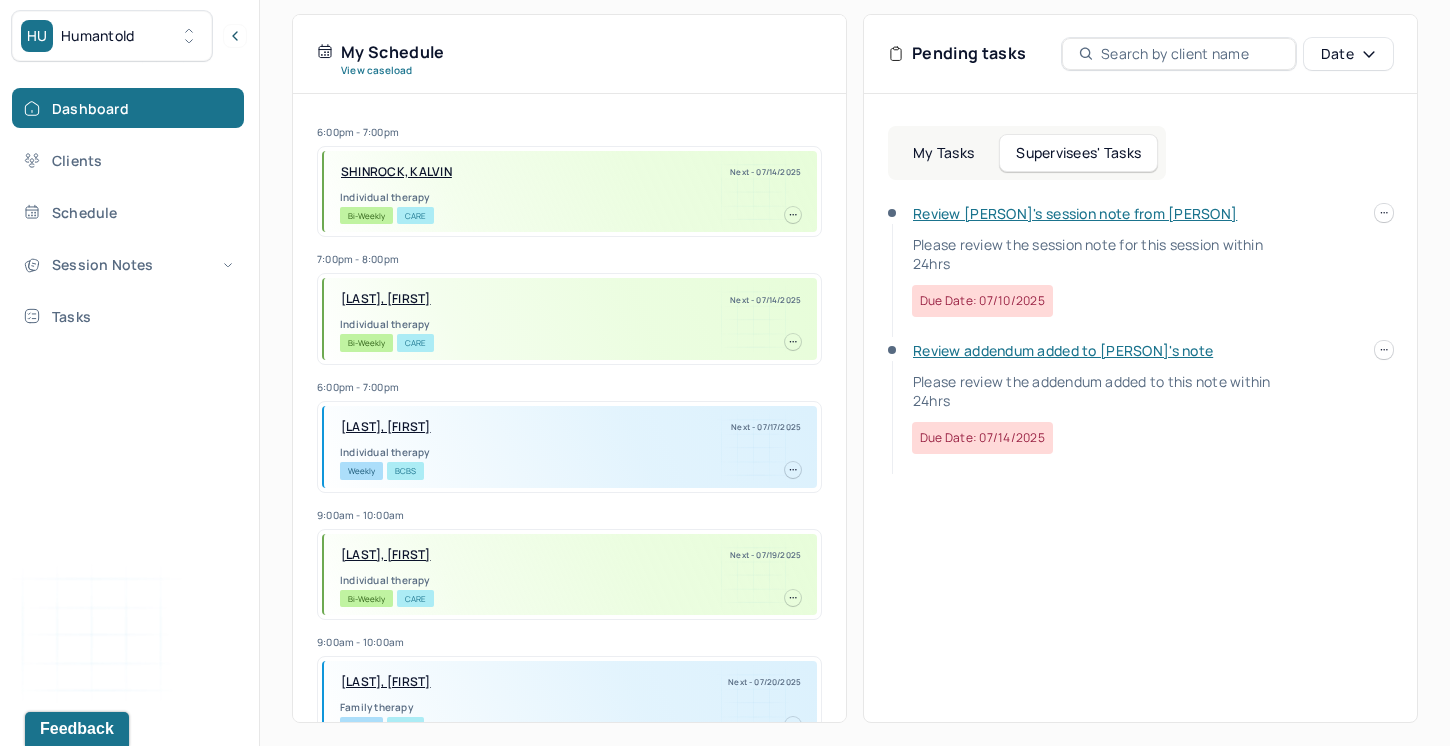 click on "Review addendum added to [PERSON]'s note" at bounding box center (1063, 350) 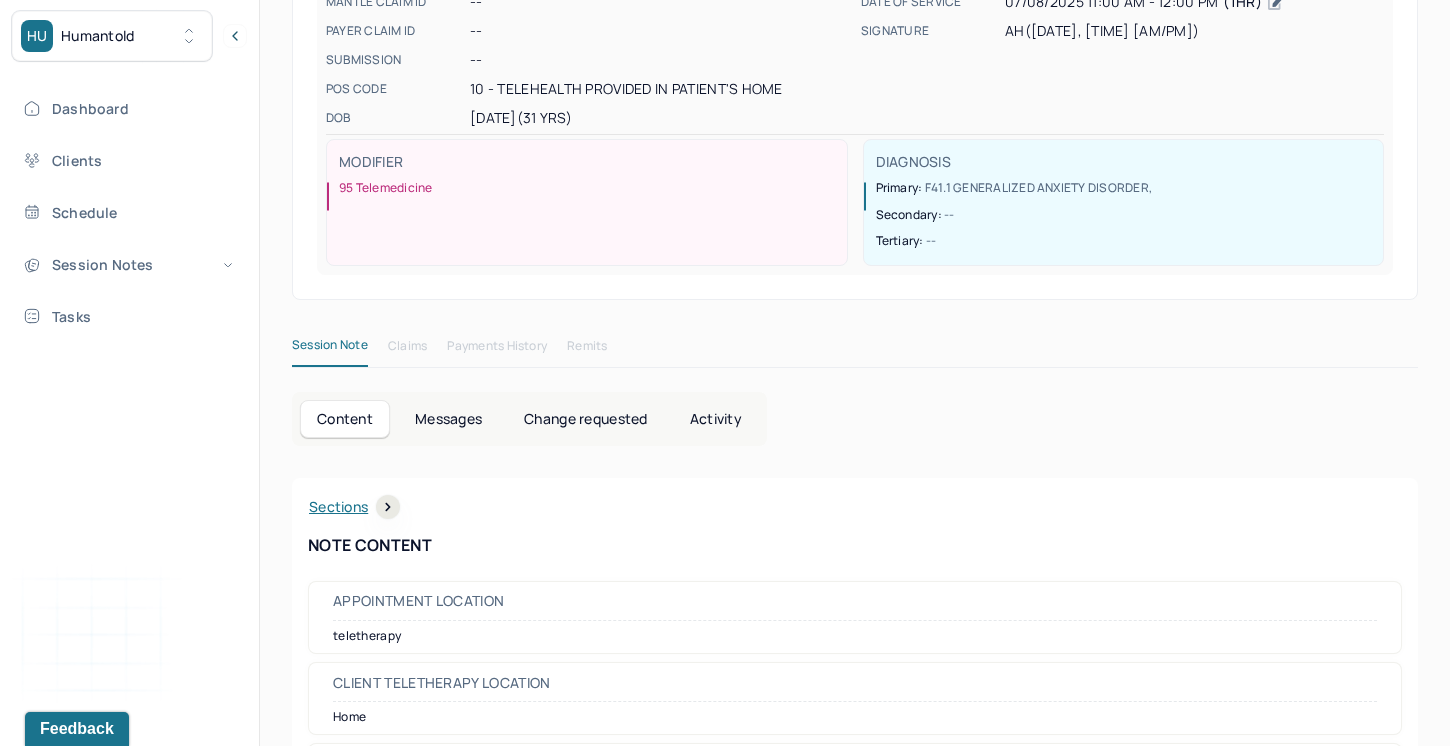 scroll, scrollTop: 0, scrollLeft: 0, axis: both 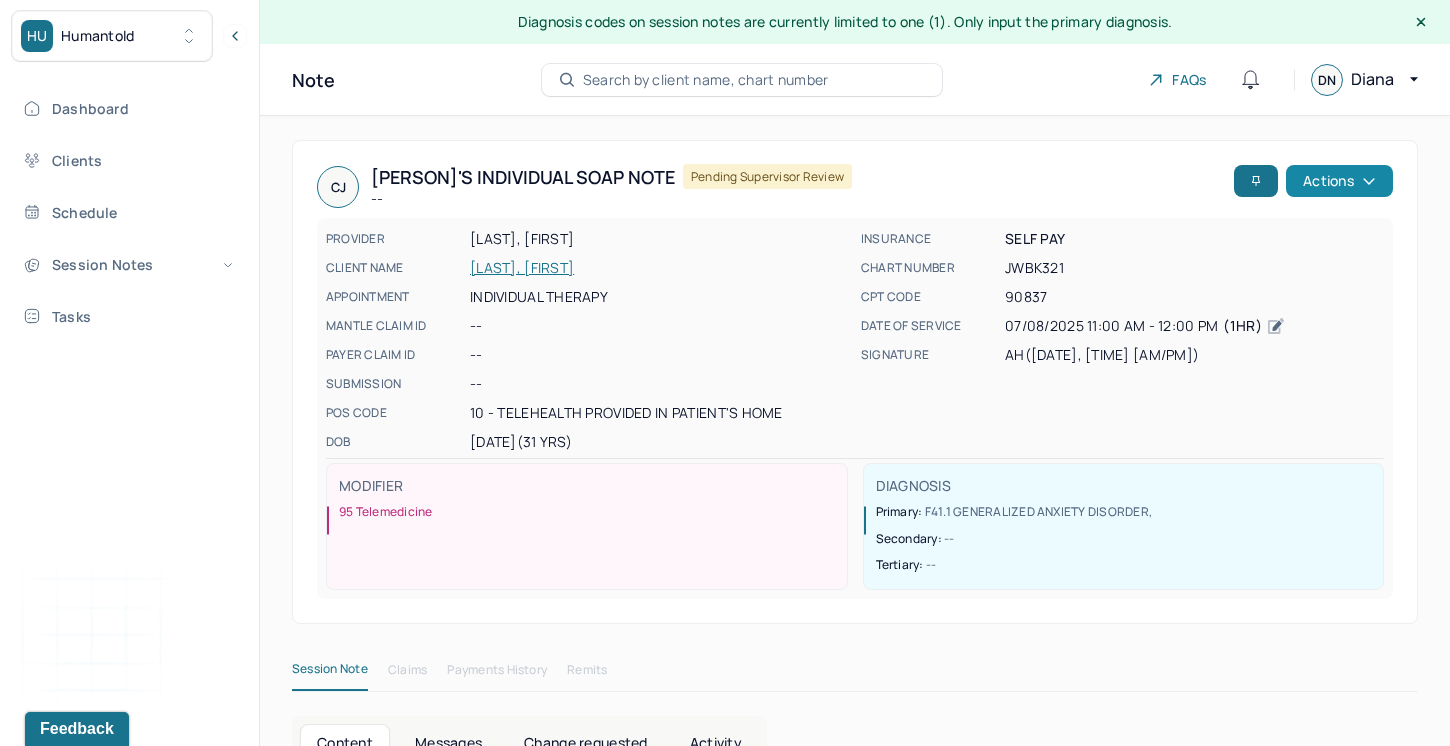 click on "Actions" at bounding box center [1339, 181] 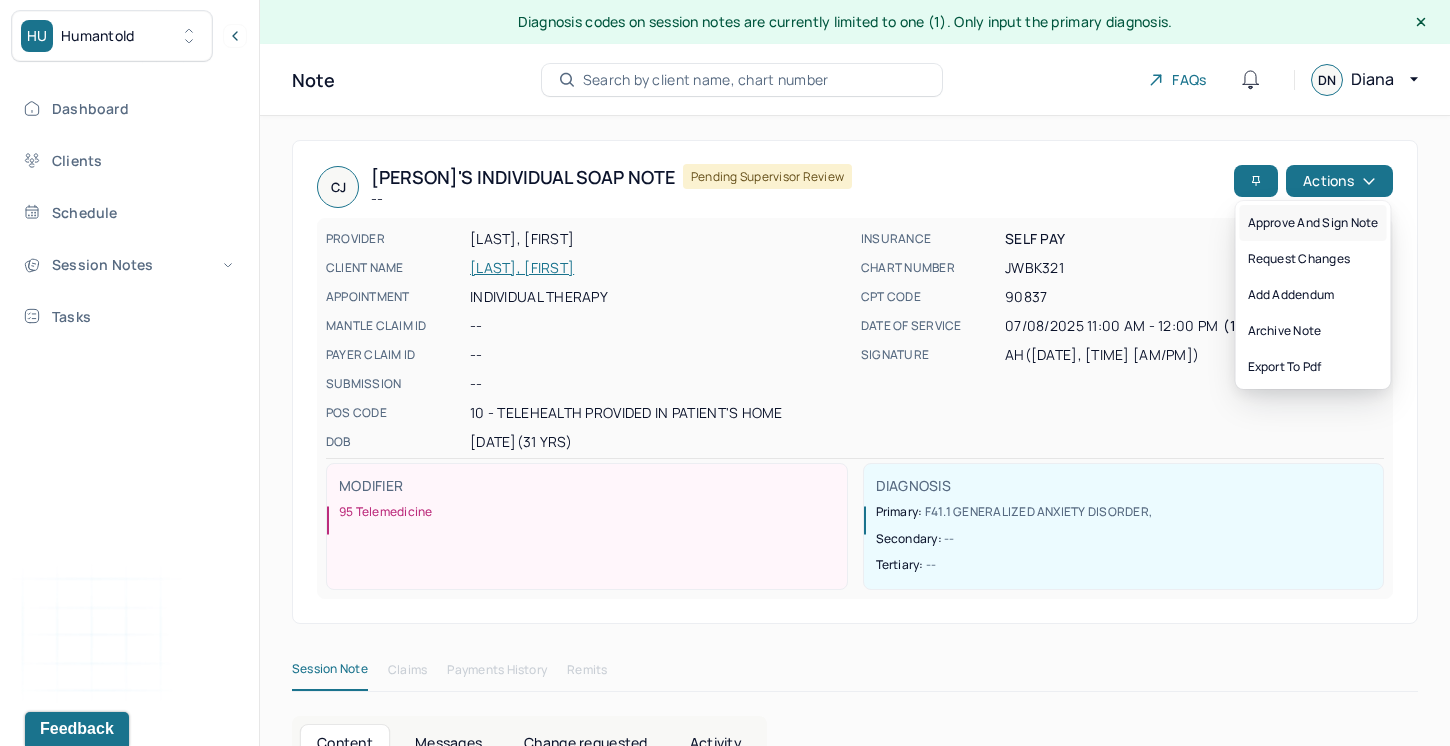 click on "Approve and sign note" at bounding box center [1313, 223] 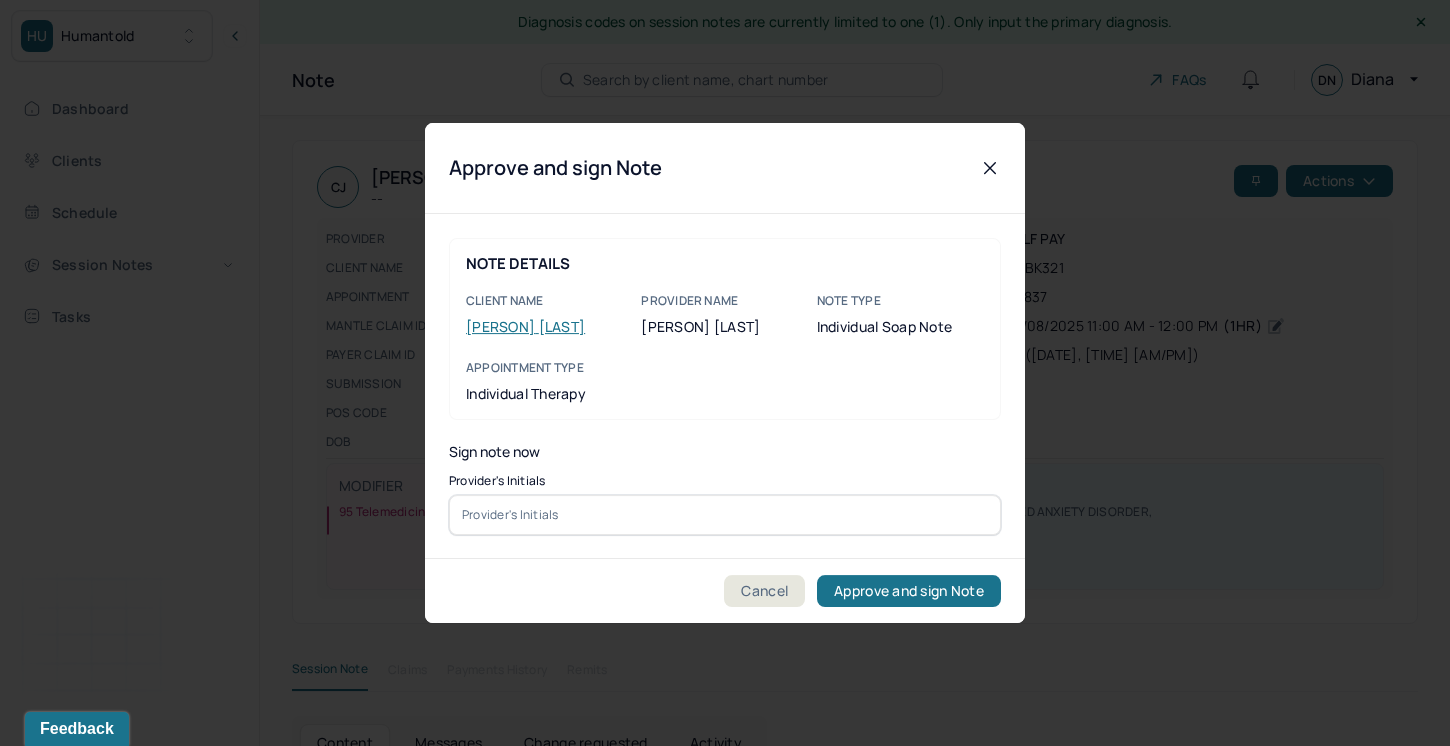 click at bounding box center (725, 515) 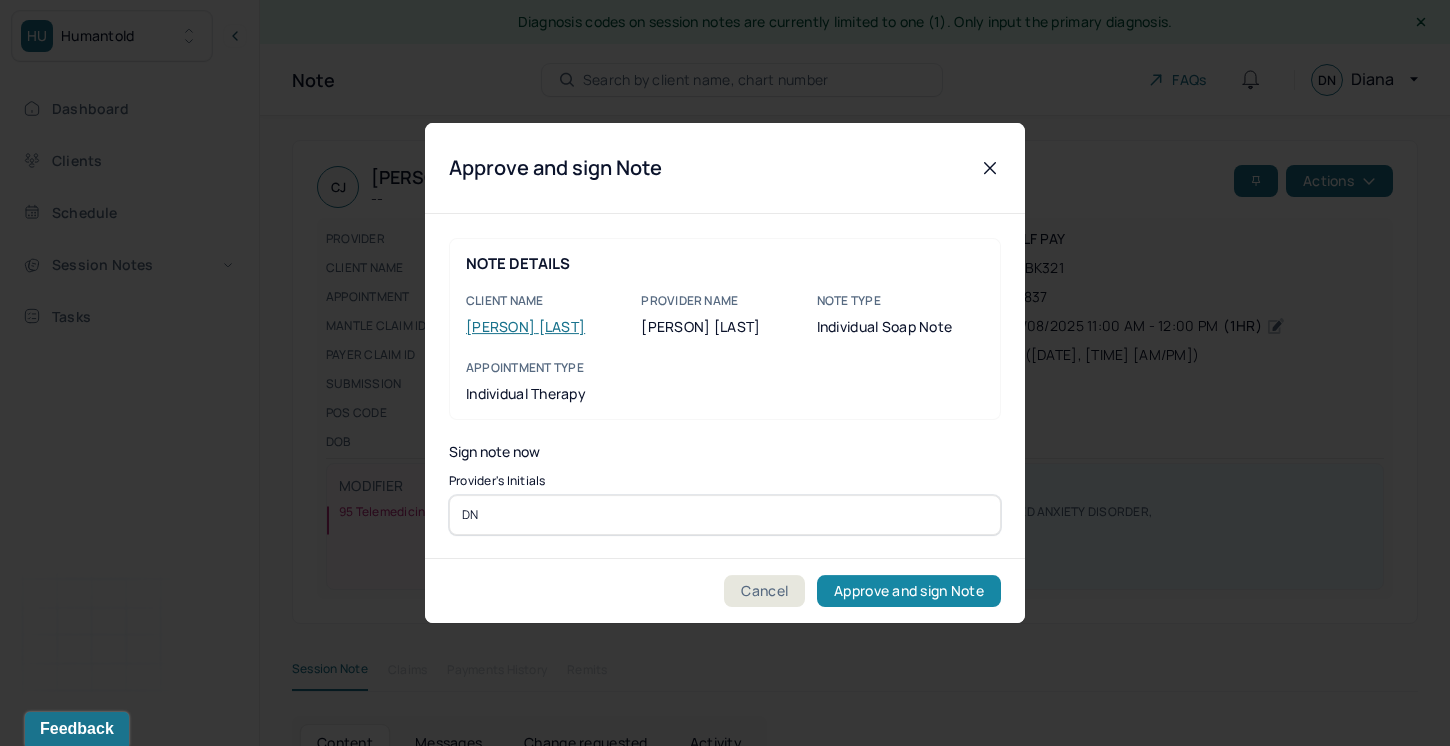 type on "DN" 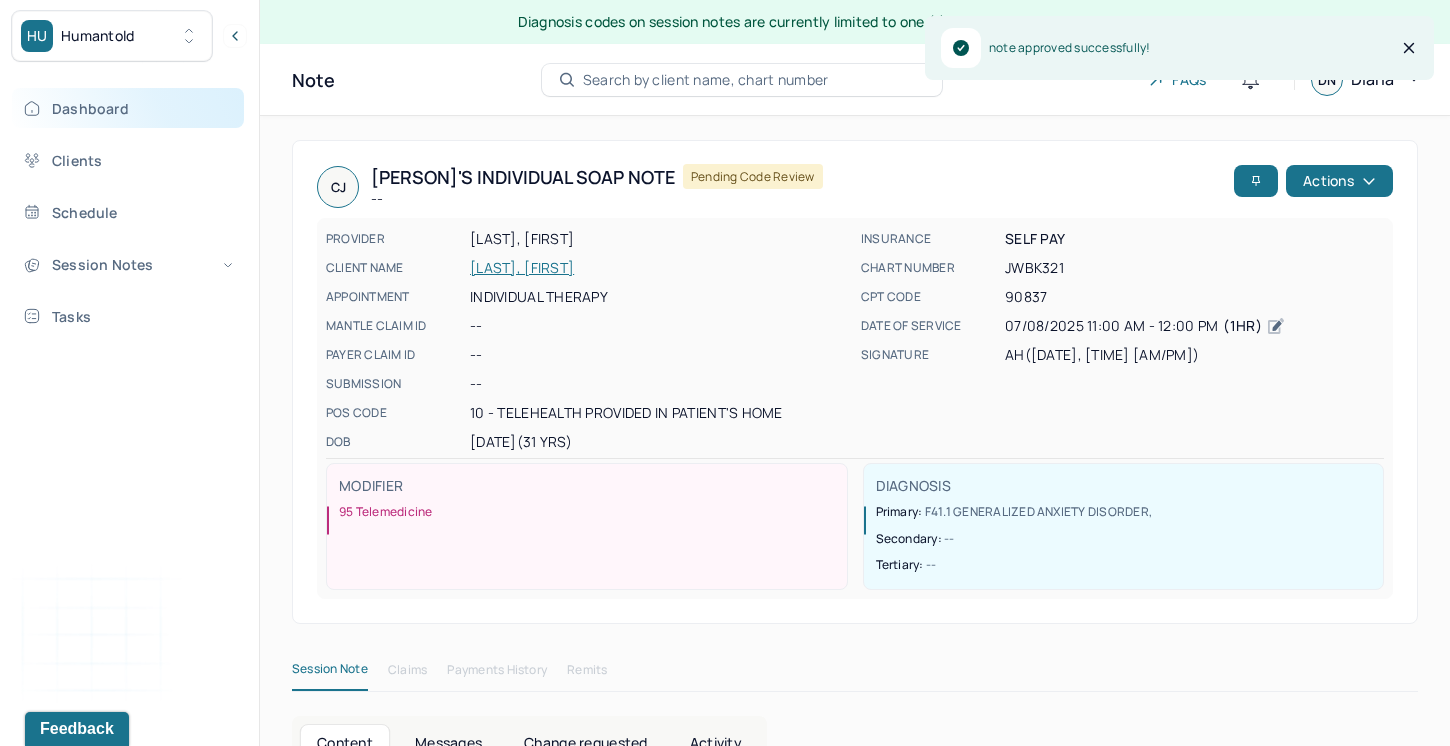 click on "Dashboard" at bounding box center [128, 108] 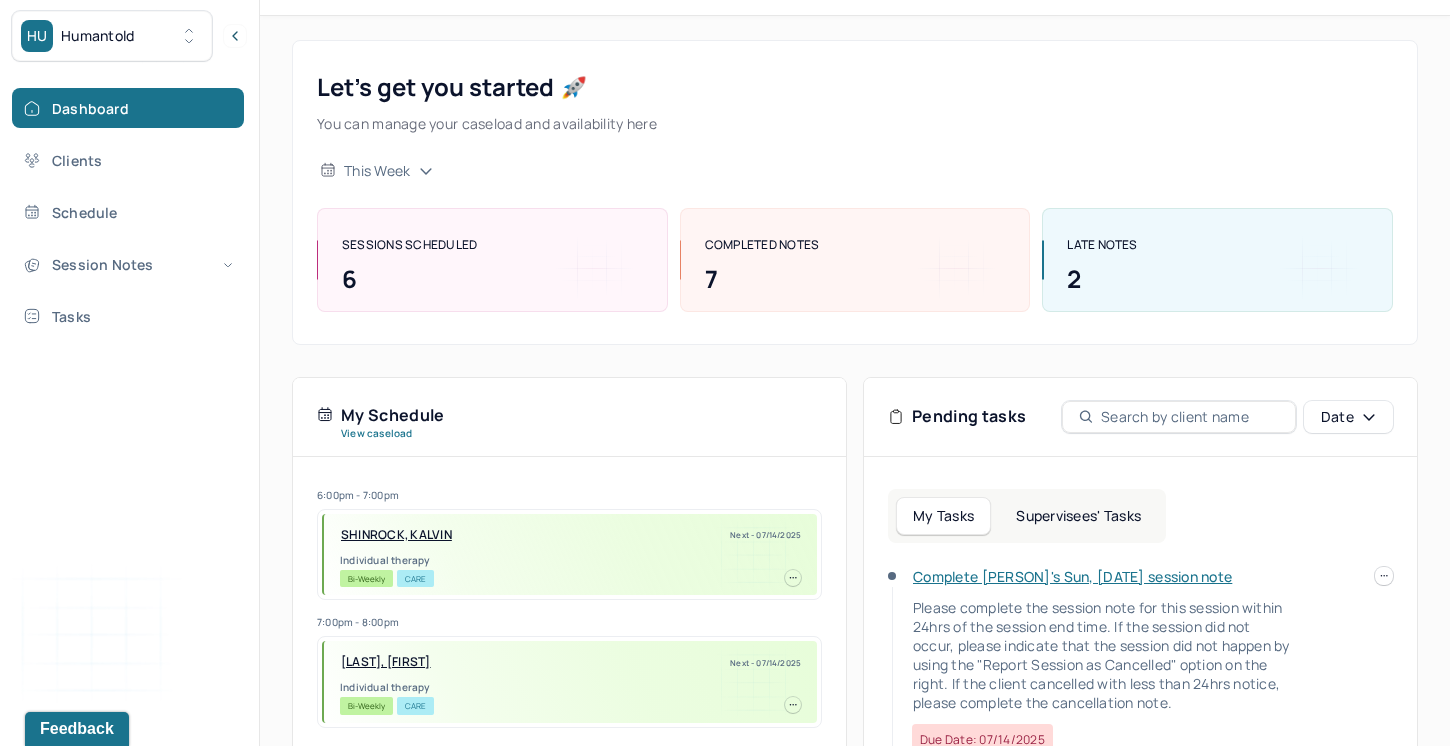 scroll, scrollTop: 132, scrollLeft: 0, axis: vertical 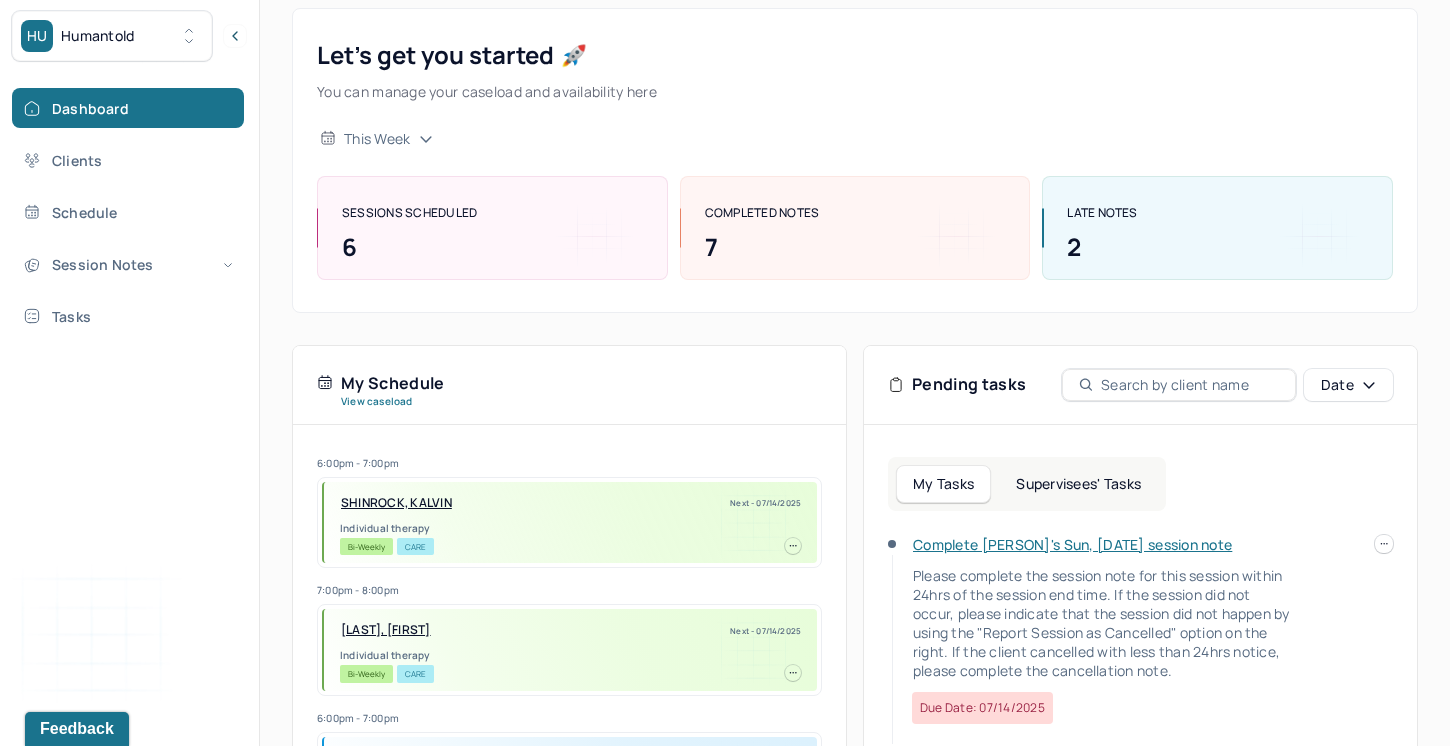 click on "Complete [PERSON]'s Sun, [DATE] session note" at bounding box center [1072, 544] 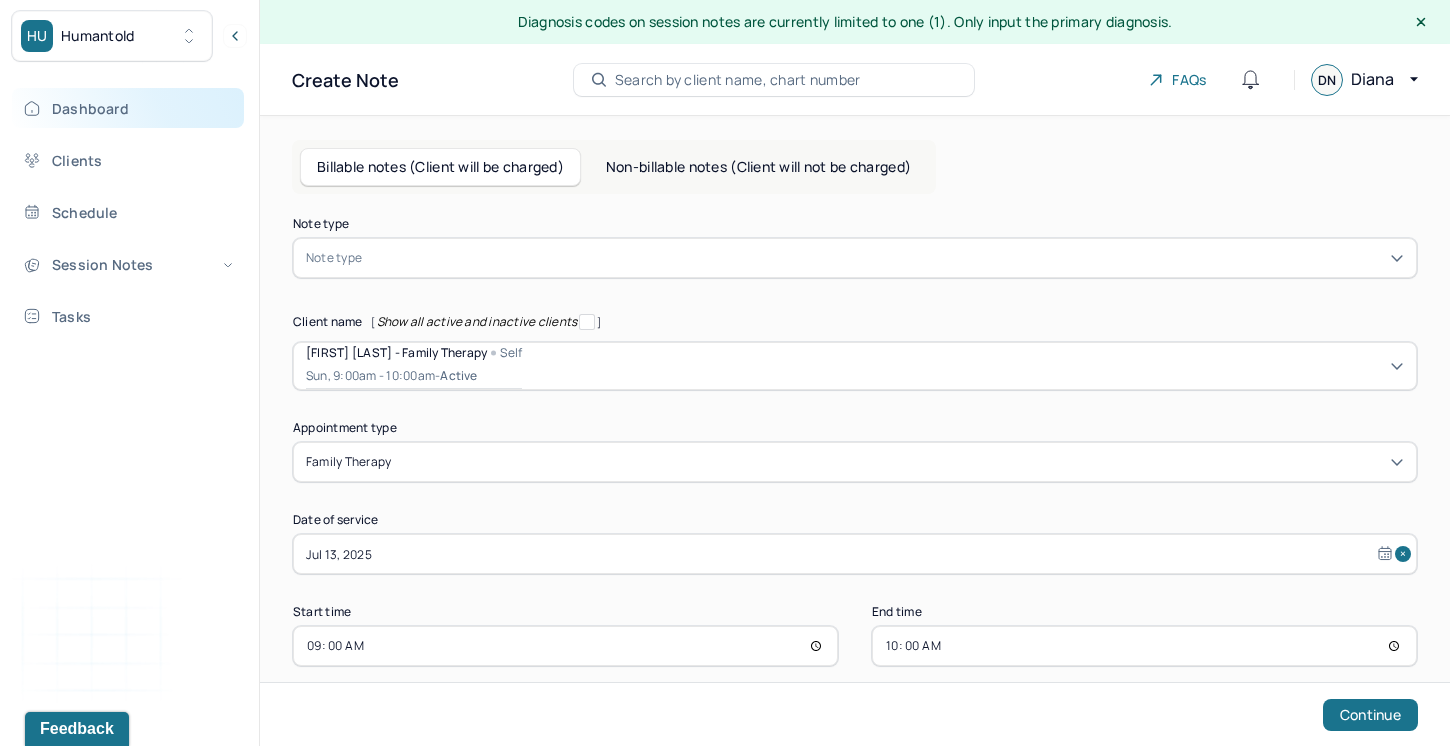 click on "Dashboard" at bounding box center [128, 108] 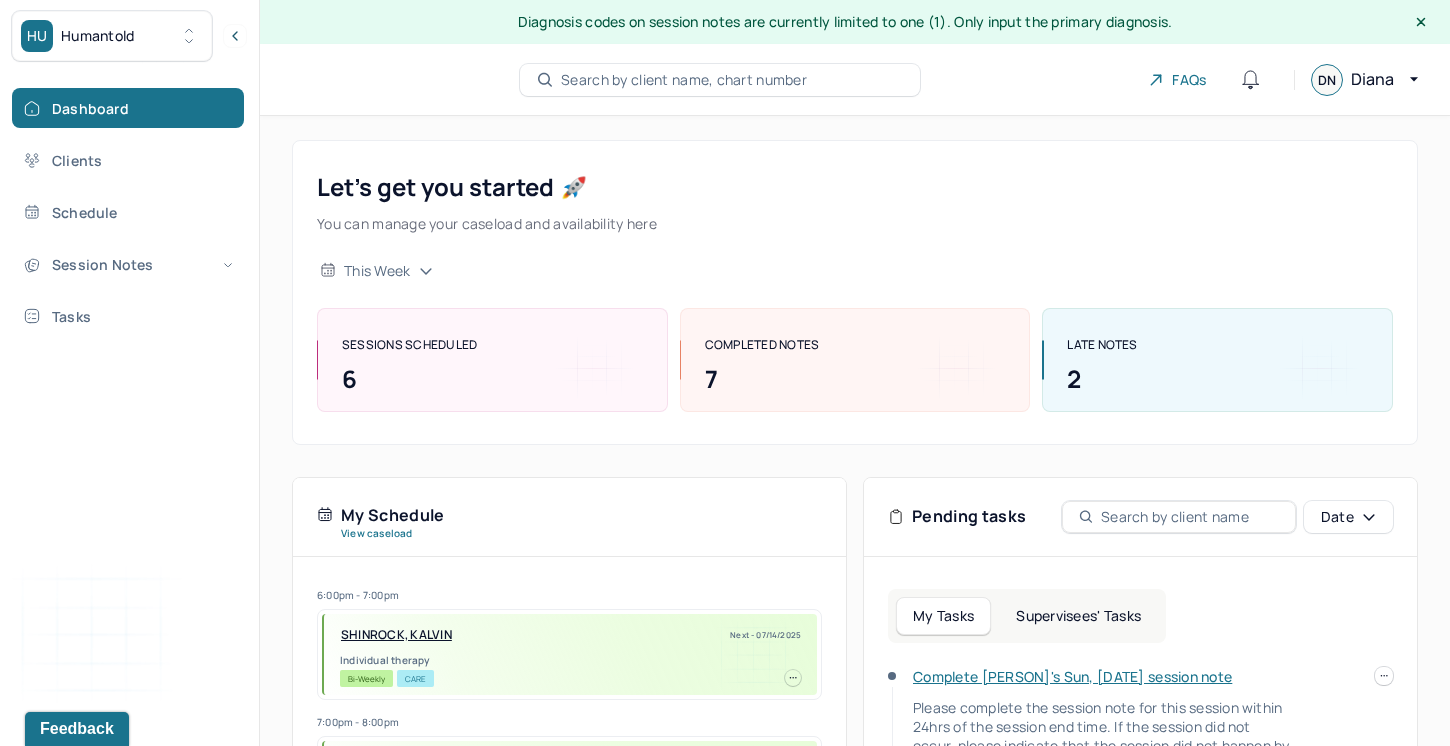 click on "Supervisees' Tasks" at bounding box center [1078, 616] 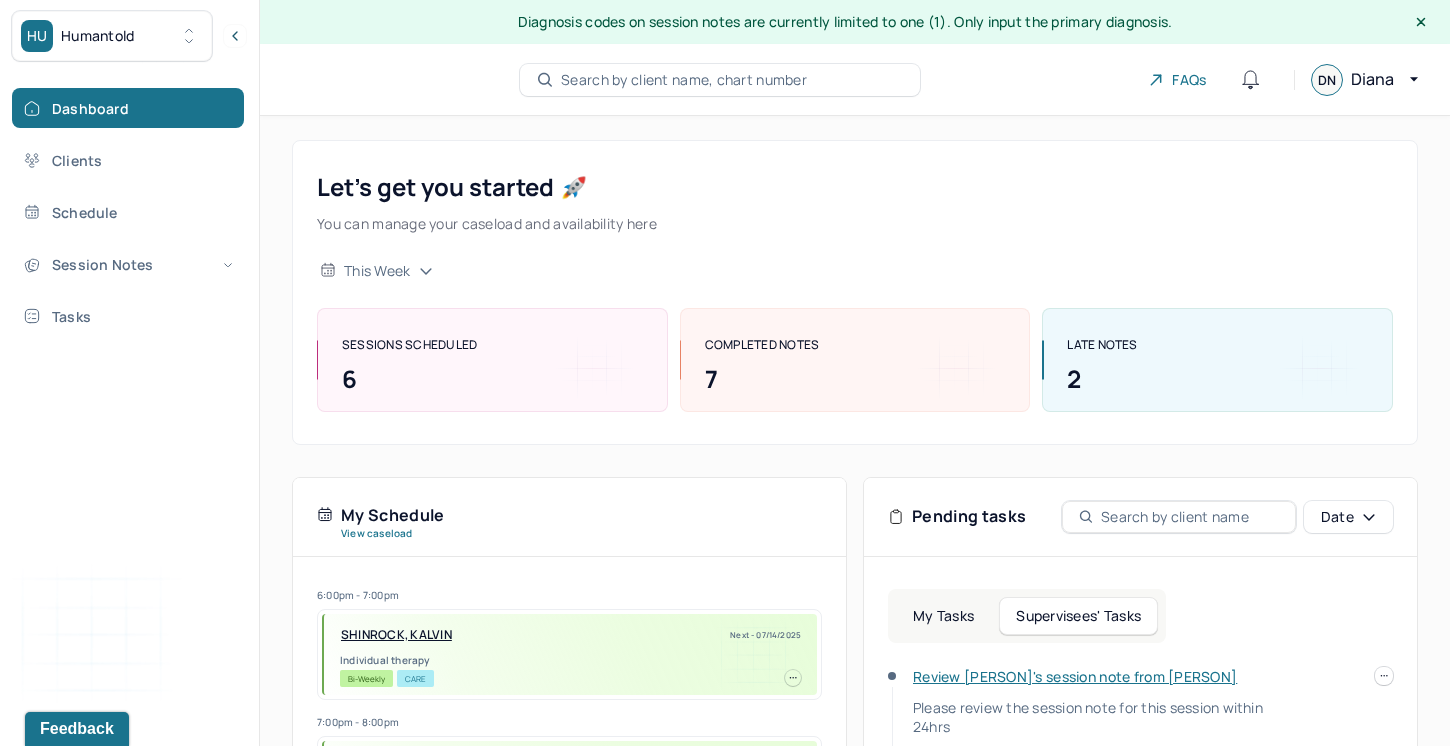 click on "Supervisees' Tasks" at bounding box center (1078, 616) 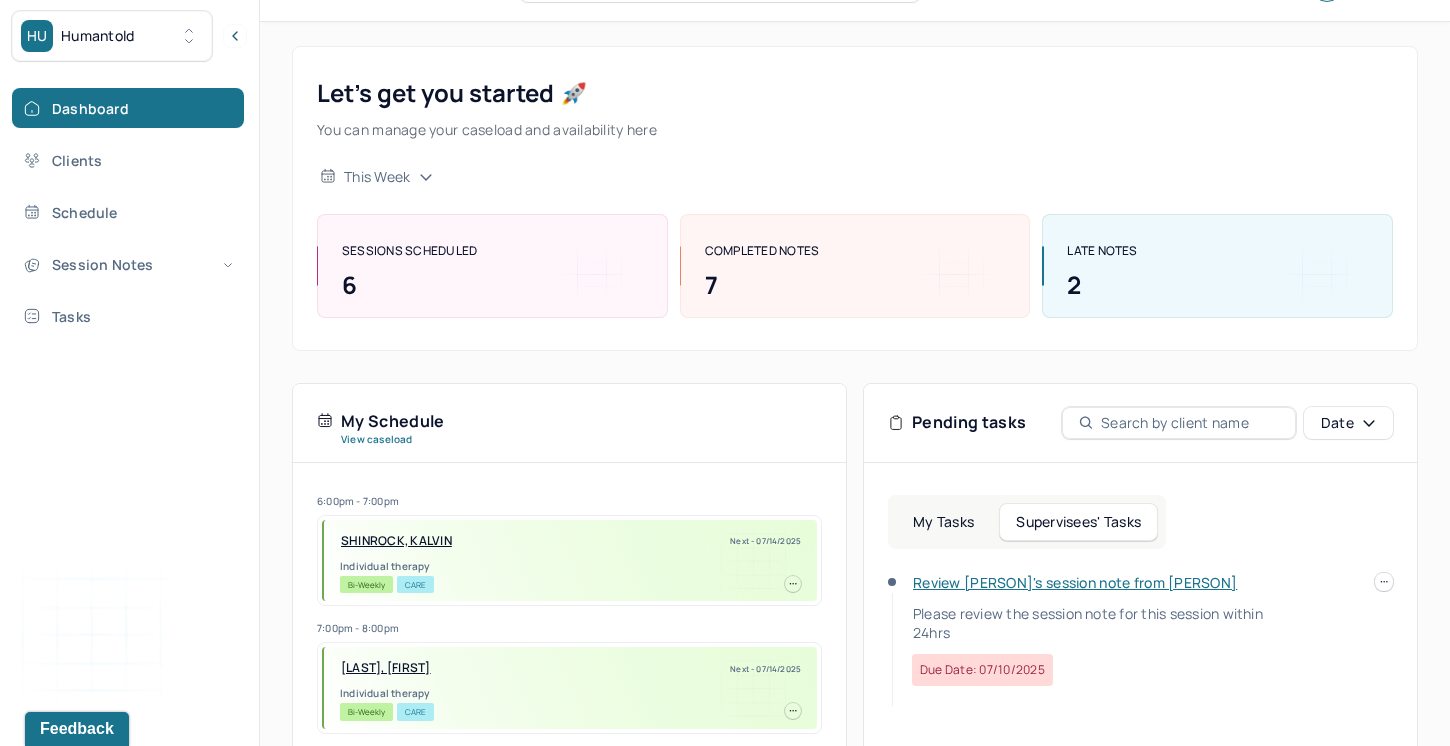 scroll, scrollTop: 165, scrollLeft: 0, axis: vertical 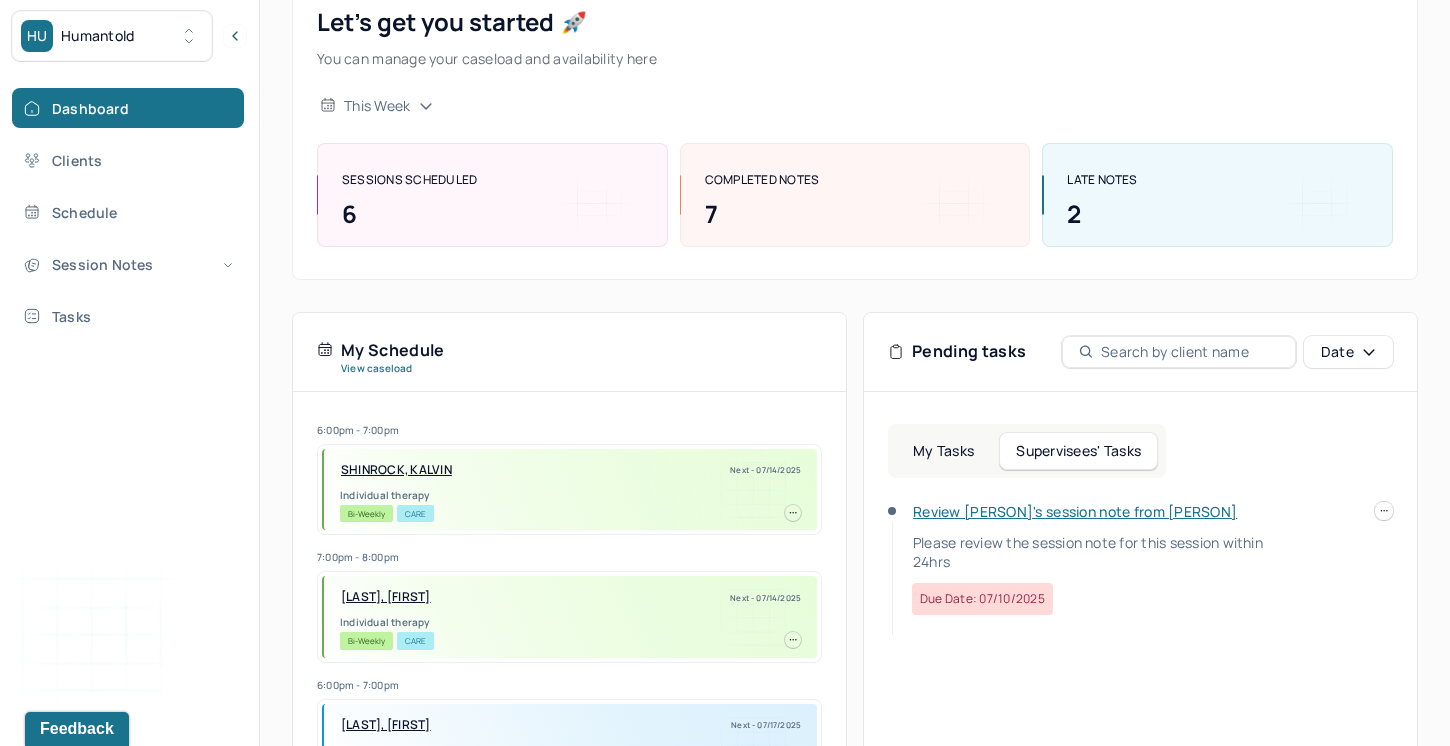 click on "Review [PERSON]'s session note from [PERSON]" at bounding box center [1075, 511] 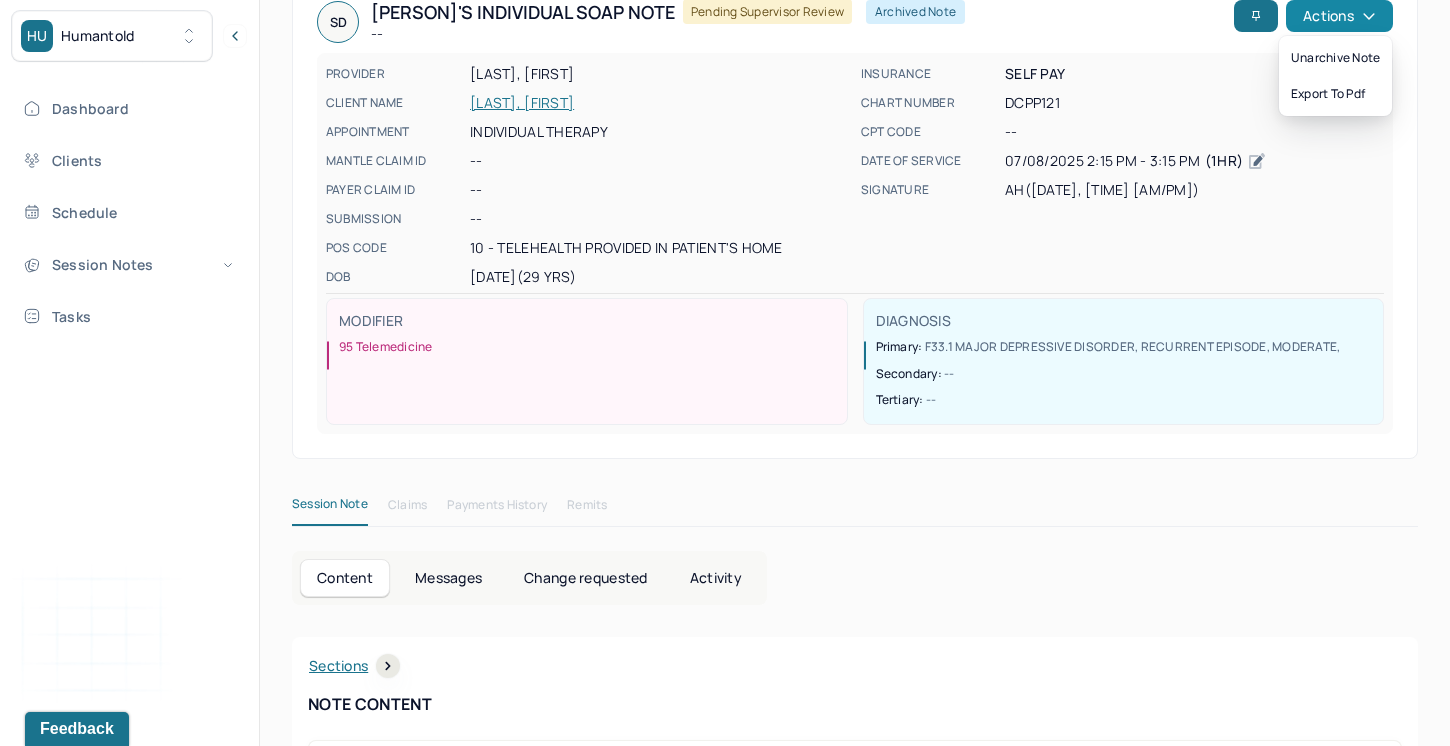 click on "Actions" at bounding box center [1339, 16] 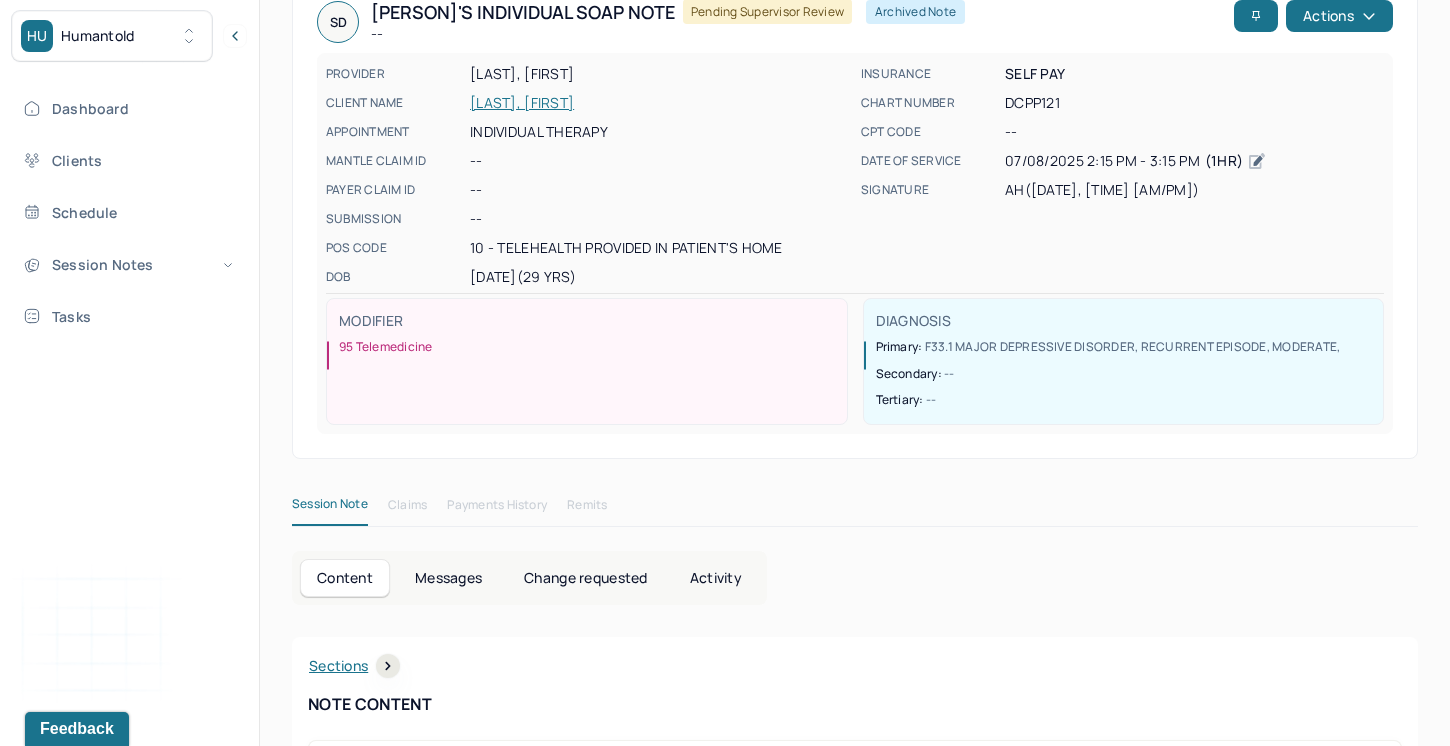 click on "SD [PERSON]'s   Individual soap note -- Pending supervisor review   Archived Note         Actions   PROVIDER [LAST], [FIRST] CLIENT NAME [LAST], [PERSON] APPOINTMENT Individual therapy   MANTLE CLAIM ID -- PAYER CLAIM ID -- SUBMISSION -- POS CODE 10 - Telehealth Provided in Patient's Home DOB [DATE]  (29 Yrs) INSURANCE Self pay CHART NUMBER DCPP121 CPT CODE -- DATE OF SERVICE [DATE]   [TIME]   -   [TIME] (1hr )     SIGNATURE ah  ([DATE], [TIME]) MODIFIER 95 Telemedicine DIAGNOSIS Primary:   F33.1 MAJOR DEPRESSIVE DISORDER, RECURRENT EPISODE, MODERATE ,  Secondary:   -- Tertiary:   --   Session Note     Claims     Payments History     Remits     Content     Messages     Change requested     Activity       Sections Session note Therapy intervention techniques Treatment plan/ progress   Sections   NOTE CONTENT Appointment location teletherapy Client Teletherapy Location Home Provider Teletherapy Location Home Consent was received for the teletherapy session Primary diagnosis Secondary diagnosis -- --" at bounding box center (855, 1836) 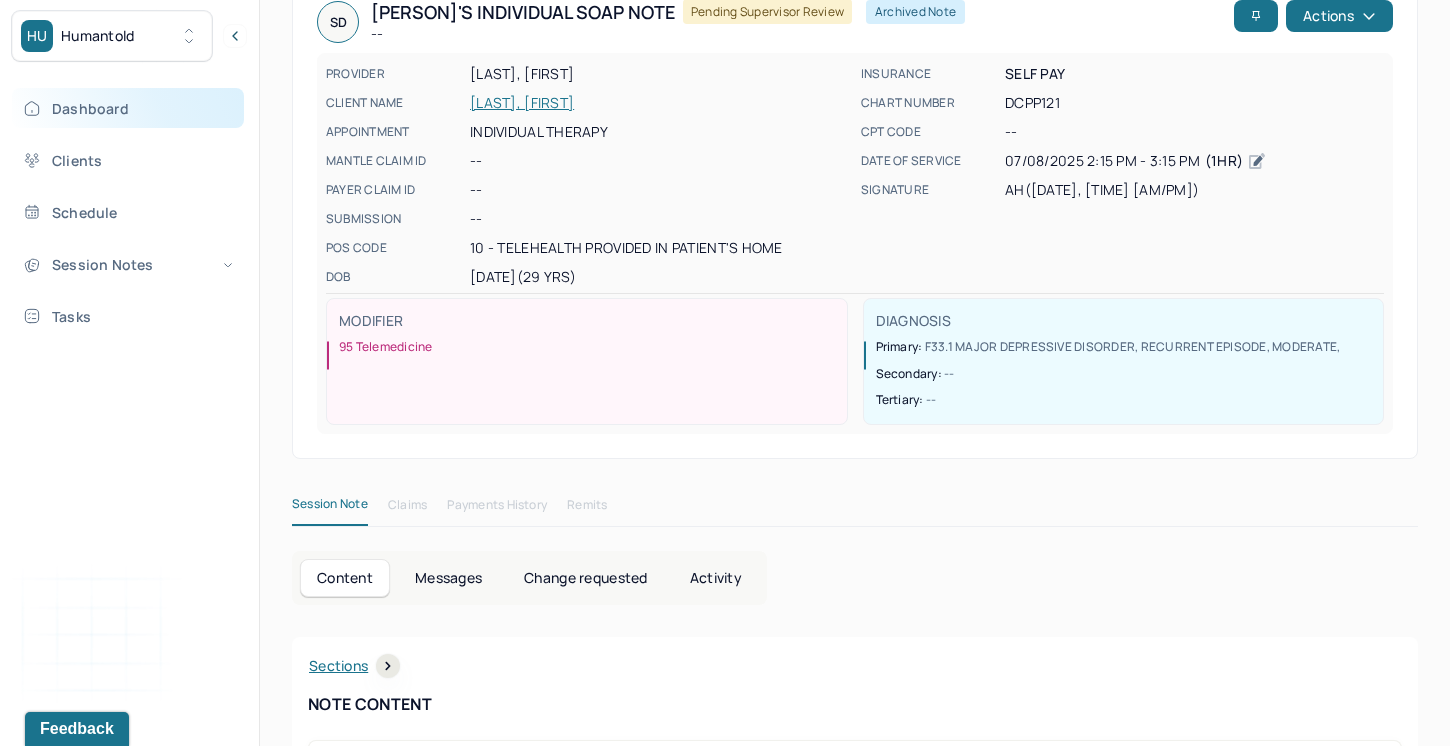 click on "Dashboard" at bounding box center [128, 108] 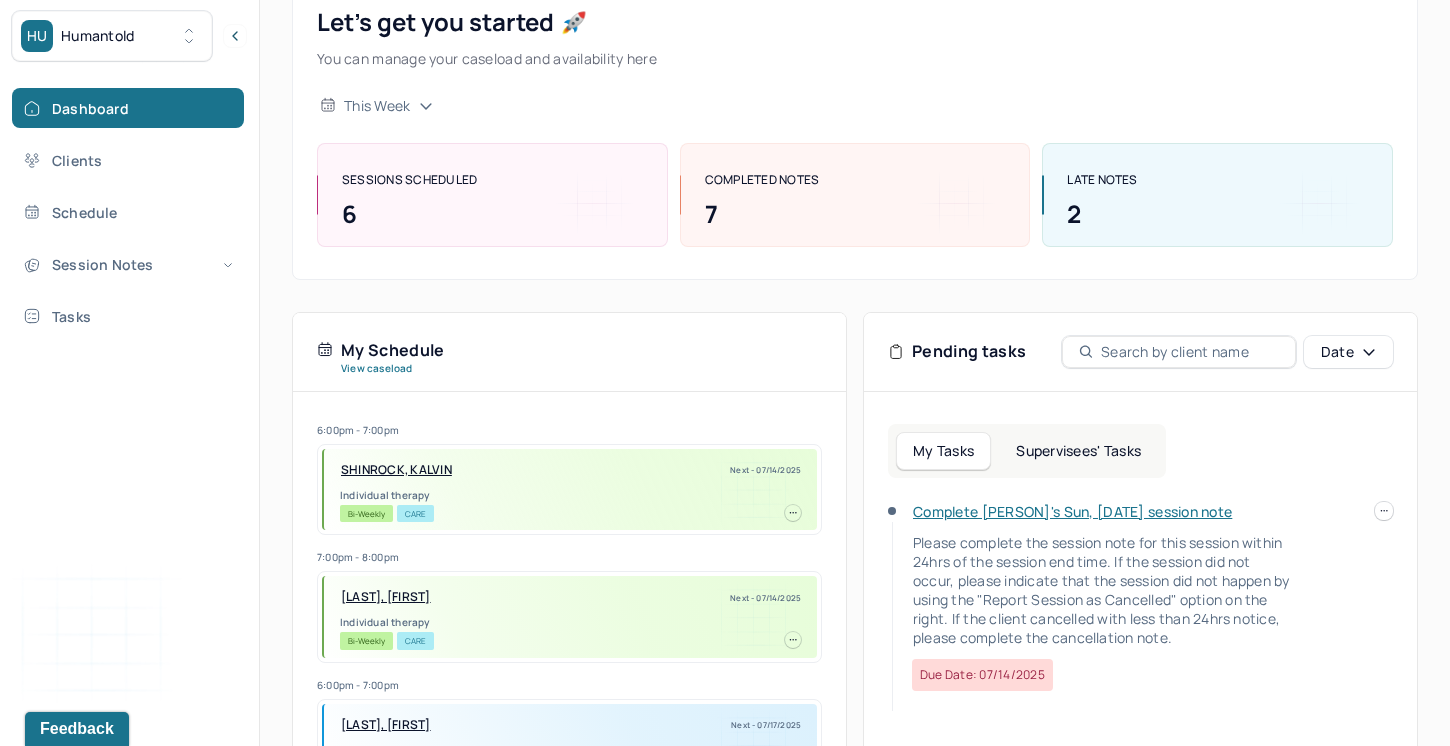 click on "HU Humantold       Dashboard Clients Schedule Session Notes Tasks DN Diana   Naftal provider   Logout   Diagnosis codes on session notes are currently limited to one (1). Only input the primary diagnosis.       Search by client name, chart number     FAQs     DN Diana Let’s get you started 🚀 You can manage your caseload and availability here   this week   SESSIONS SCHEDULED 6 COMPLETED NOTES 7 LATE NOTES 2 My Schedule View caseload 6:00pm - 7:00pm   SHINROCK, KALVIN   Next - [DATE] Individual therapy Bi-Weekly CARE     7:00pm - 8:00pm   MOR, SHARON   Next - [DATE] Individual therapy Bi-Weekly CARE     6:00pm - 7:00pm   NARDI, AMY   Next - [DATE] Individual therapy Weekly BCBS     9:00am - 10:00am   JIMENEZ, ANDRES   Next - [DATE] Individual therapy Bi-Weekly CARE     9:00am - 10:00am   CALDERON, JASON   Next - [DATE] Family therapy Weekly CARE     7:00pm - 8:00pm   HUGGINS, CHARLIE   Next - [DATE] Family therapy Bi-Weekly CARE     11:00am - 12:00pm     AET" at bounding box center [725, 440] 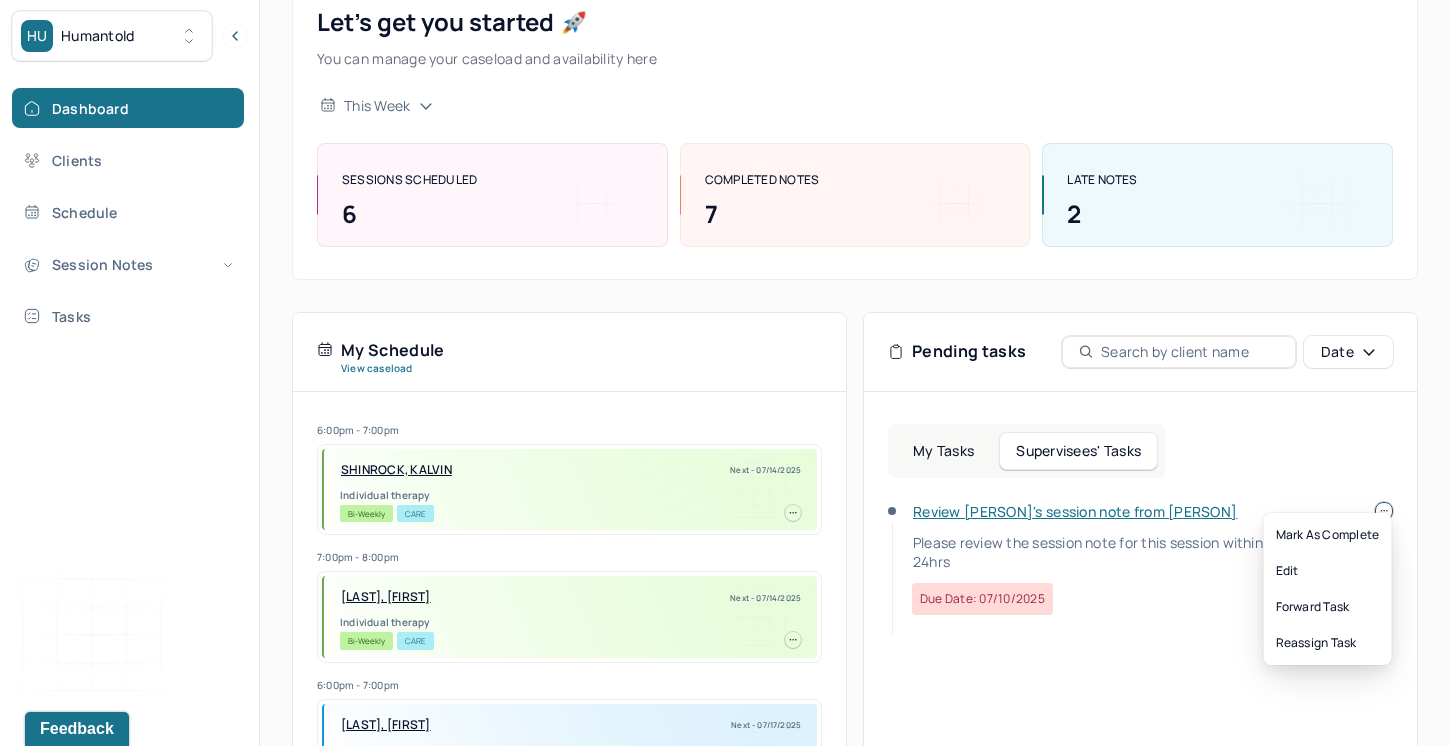 click 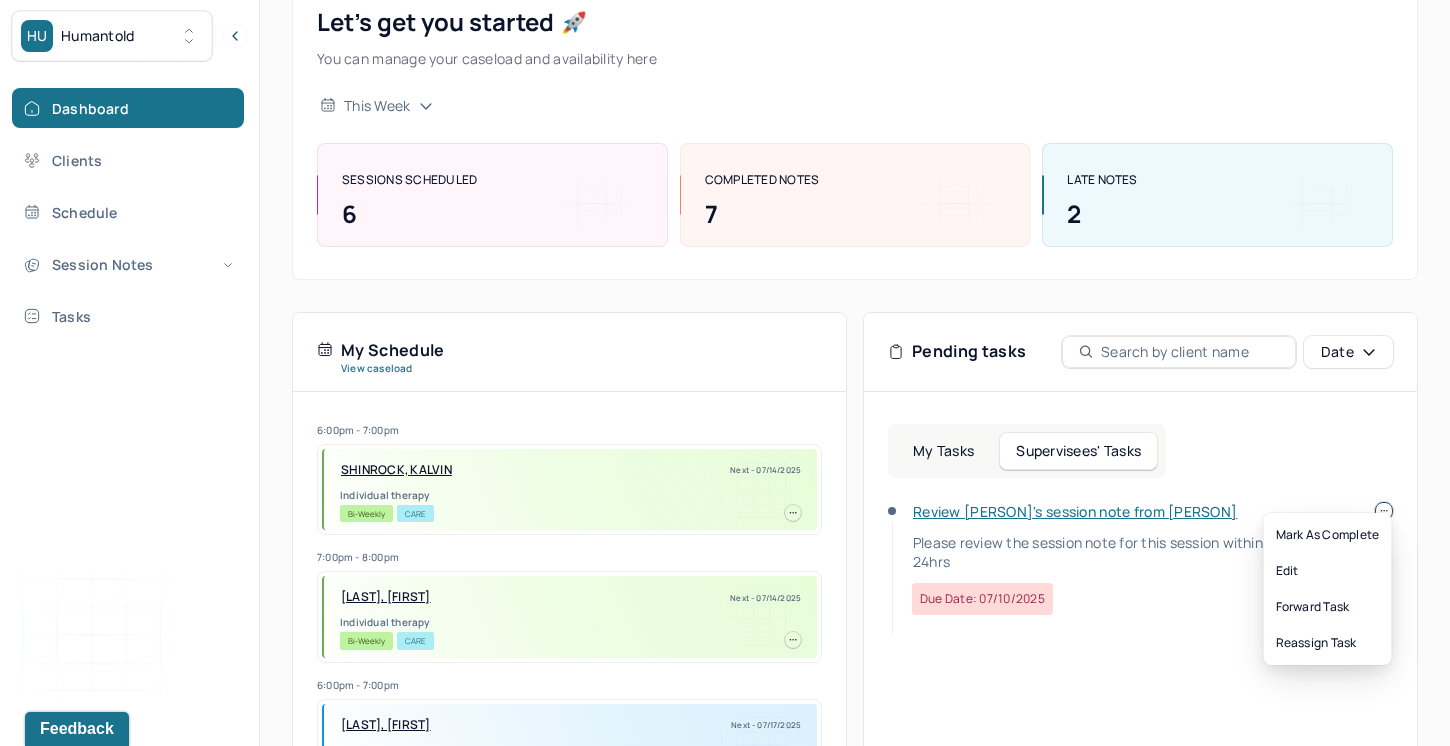 click on "Review [PERSON]'s session note from [PERSON]" at bounding box center [1075, 511] 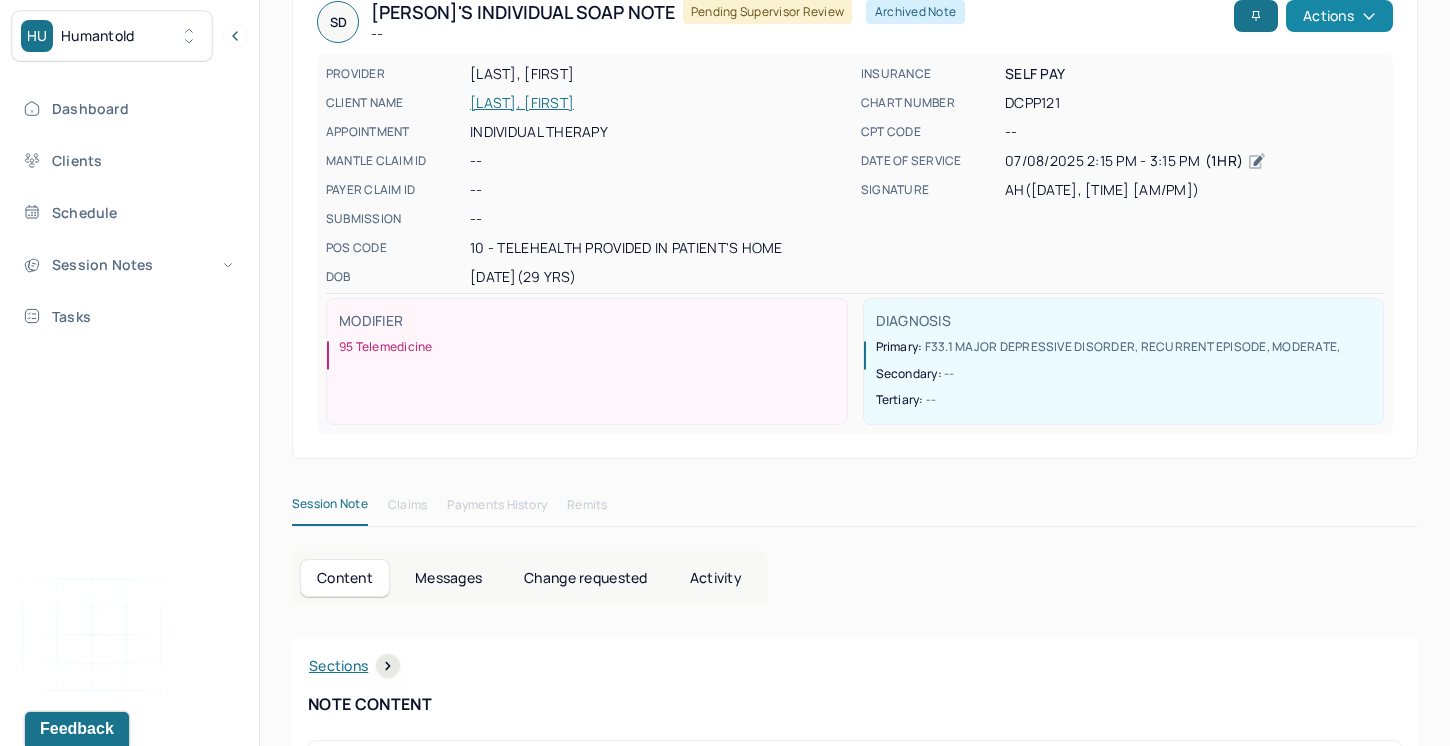 click on "Actions" at bounding box center [1339, 16] 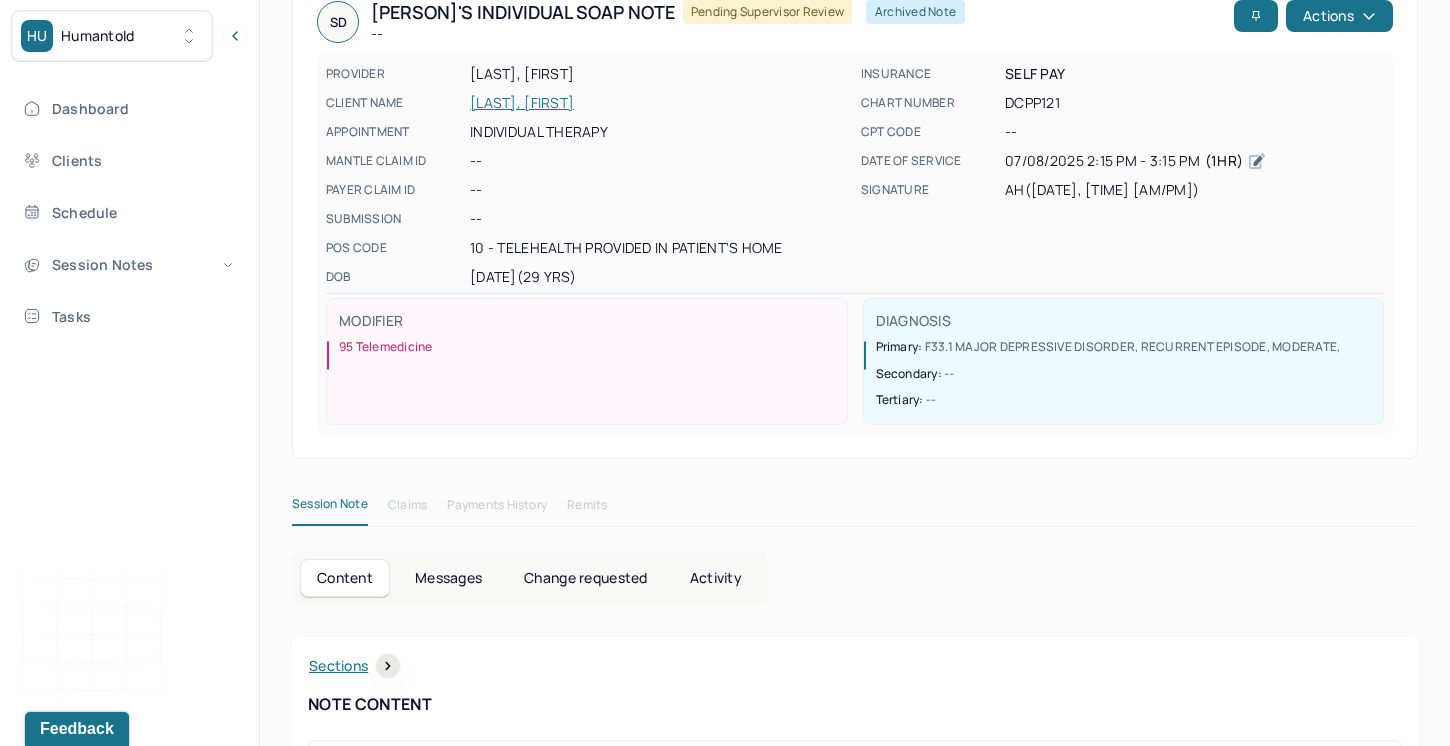 click on "[DATE]   [TIME]   -   [TIME] ( 1hr )" at bounding box center (1194, 161) 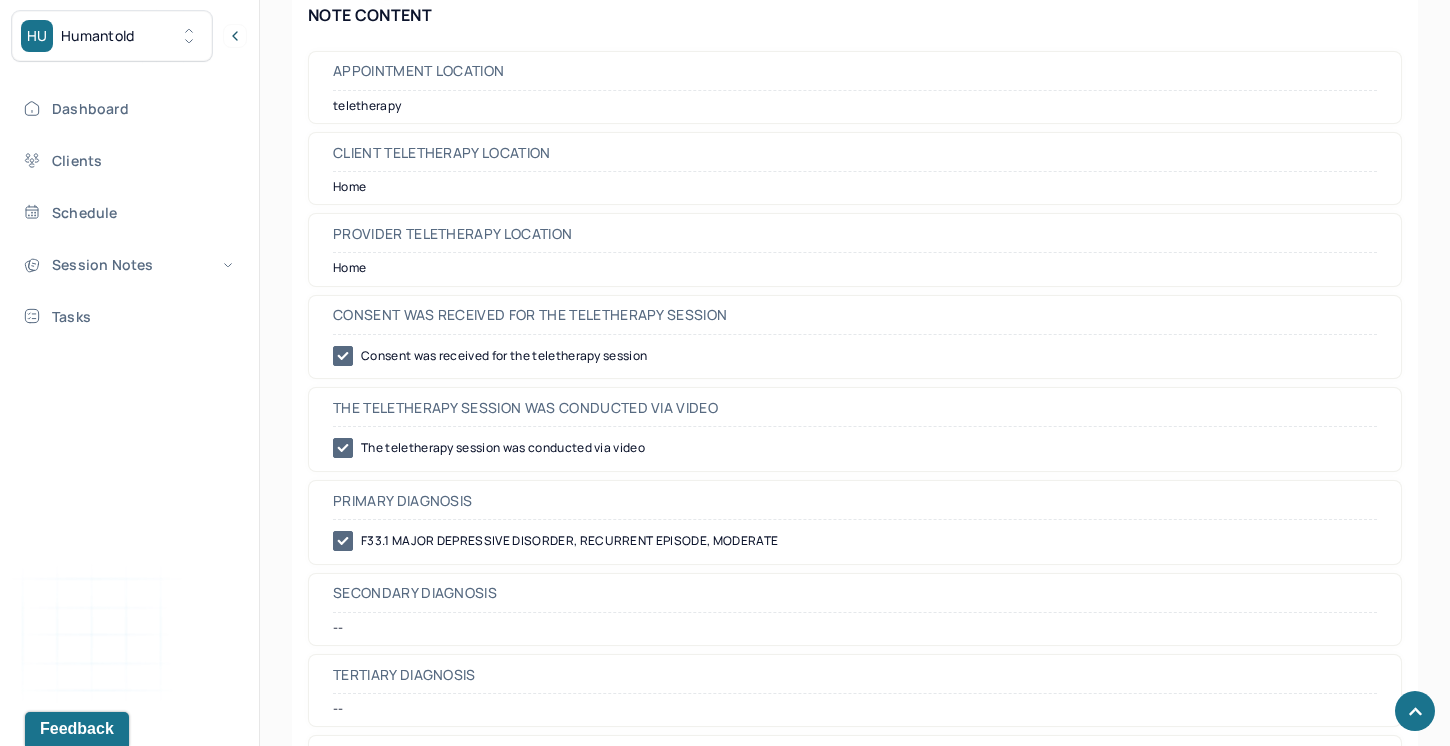 scroll, scrollTop: 809, scrollLeft: 0, axis: vertical 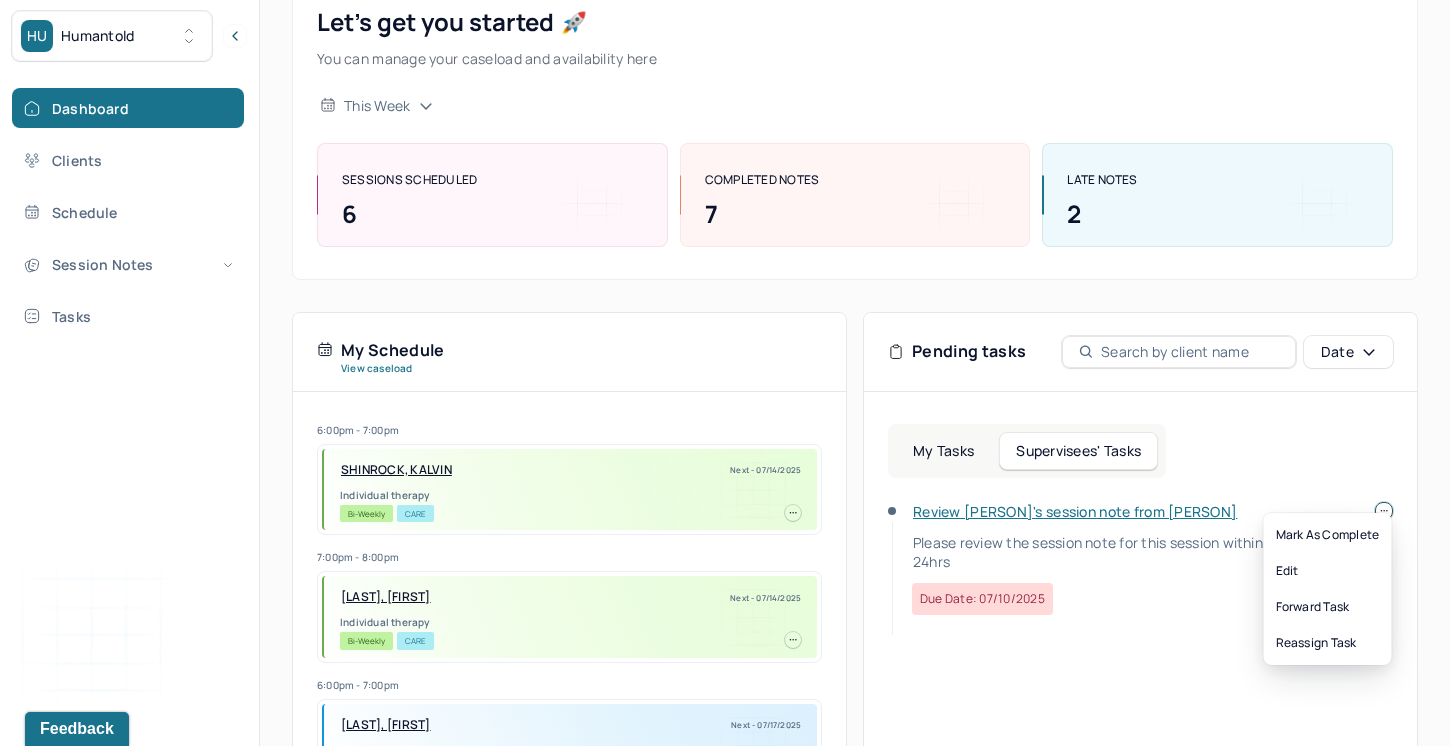 click at bounding box center [1384, 511] 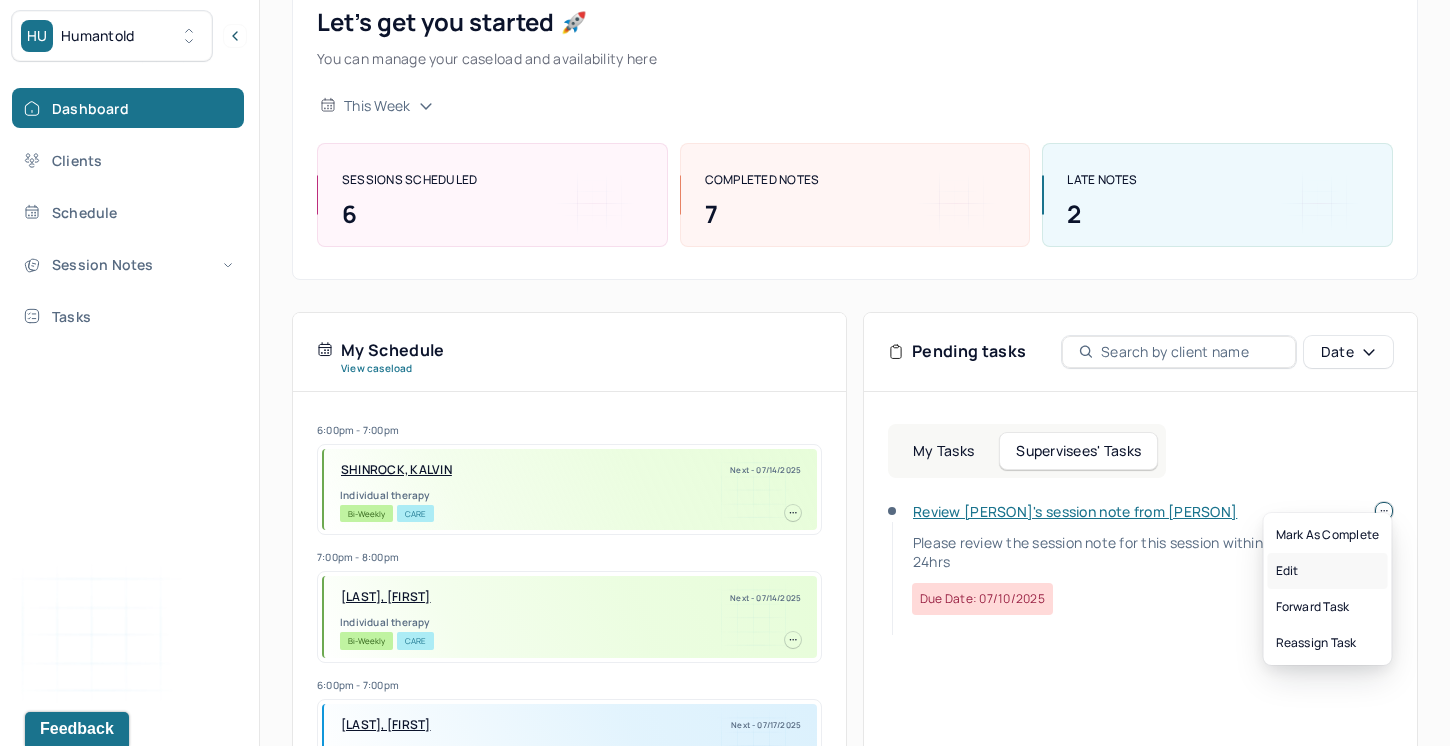 click on "Edit" at bounding box center (1328, 571) 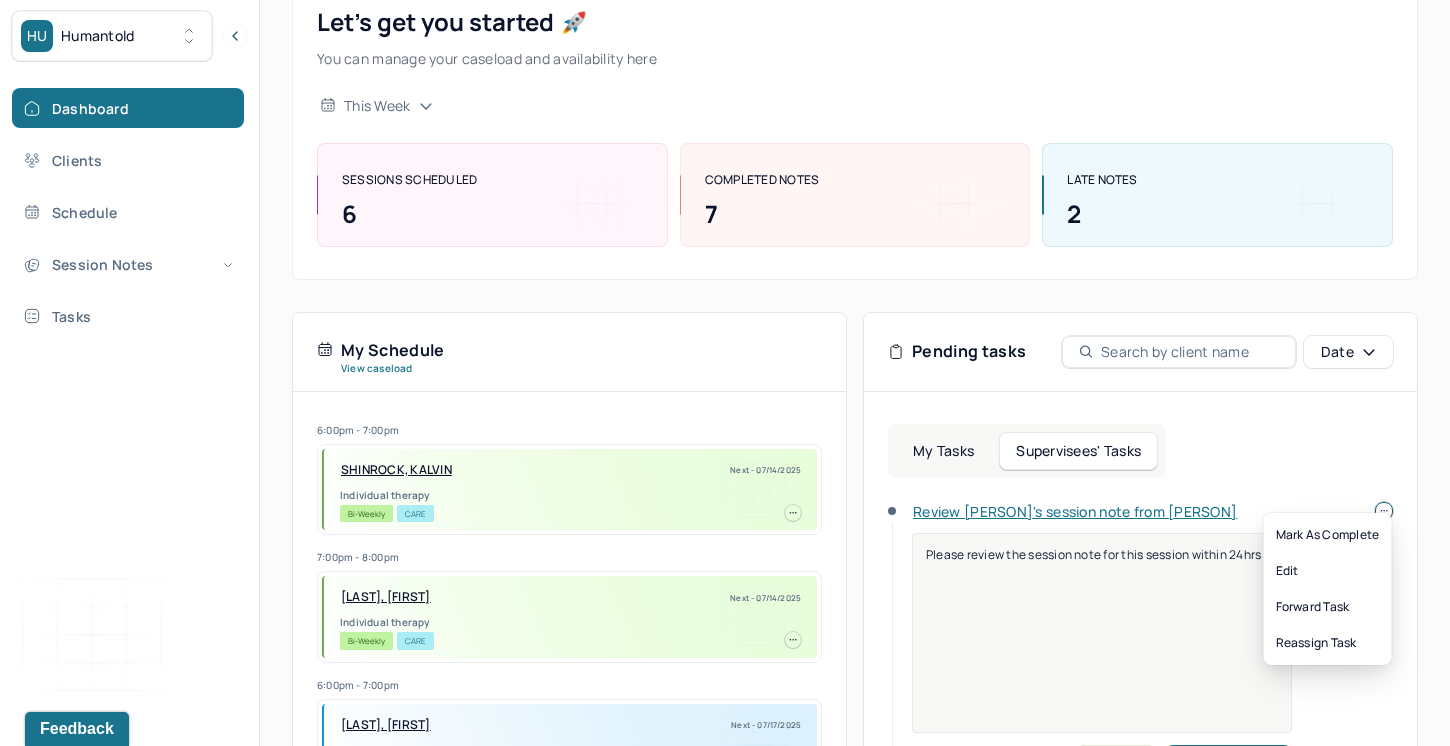 click at bounding box center [1384, 511] 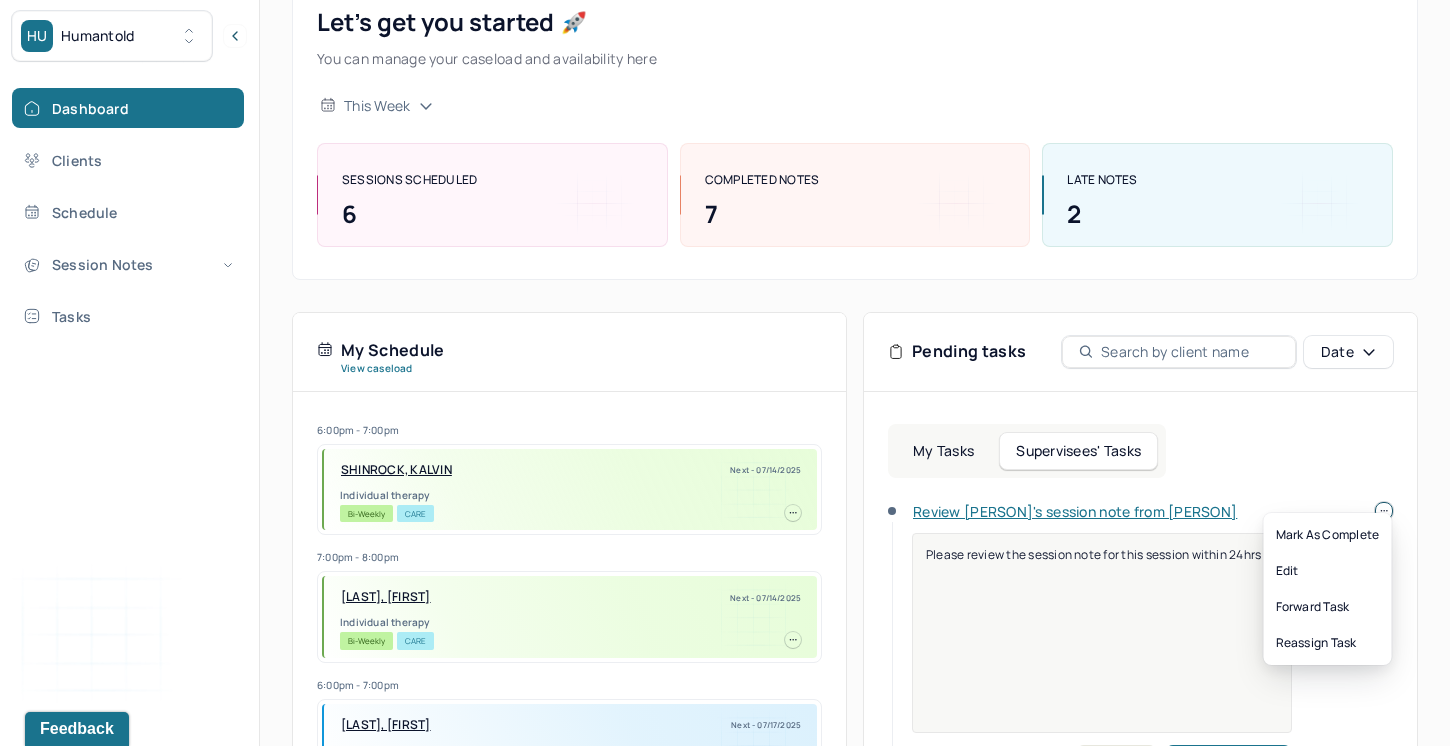 click on "Please review the session note for this session within 24hrs" at bounding box center [1102, 646] 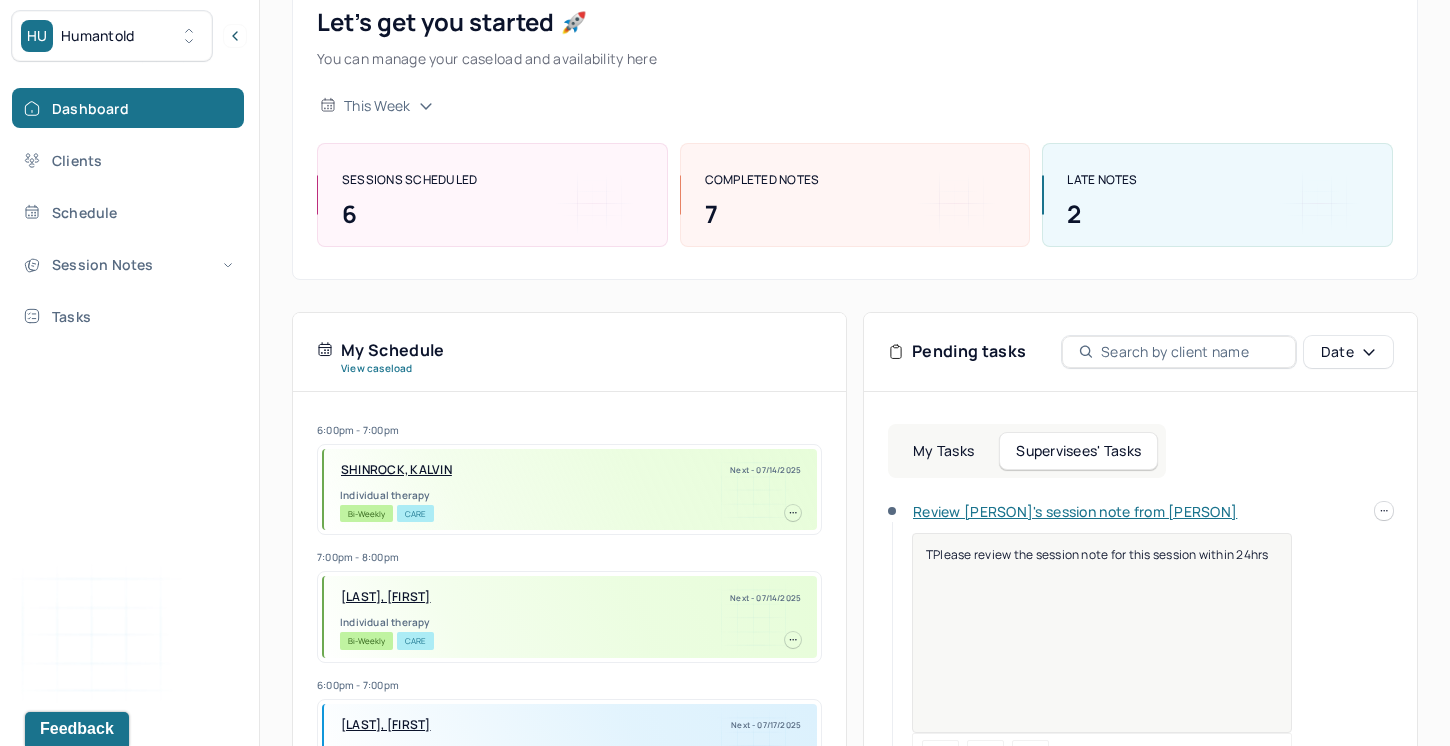 type 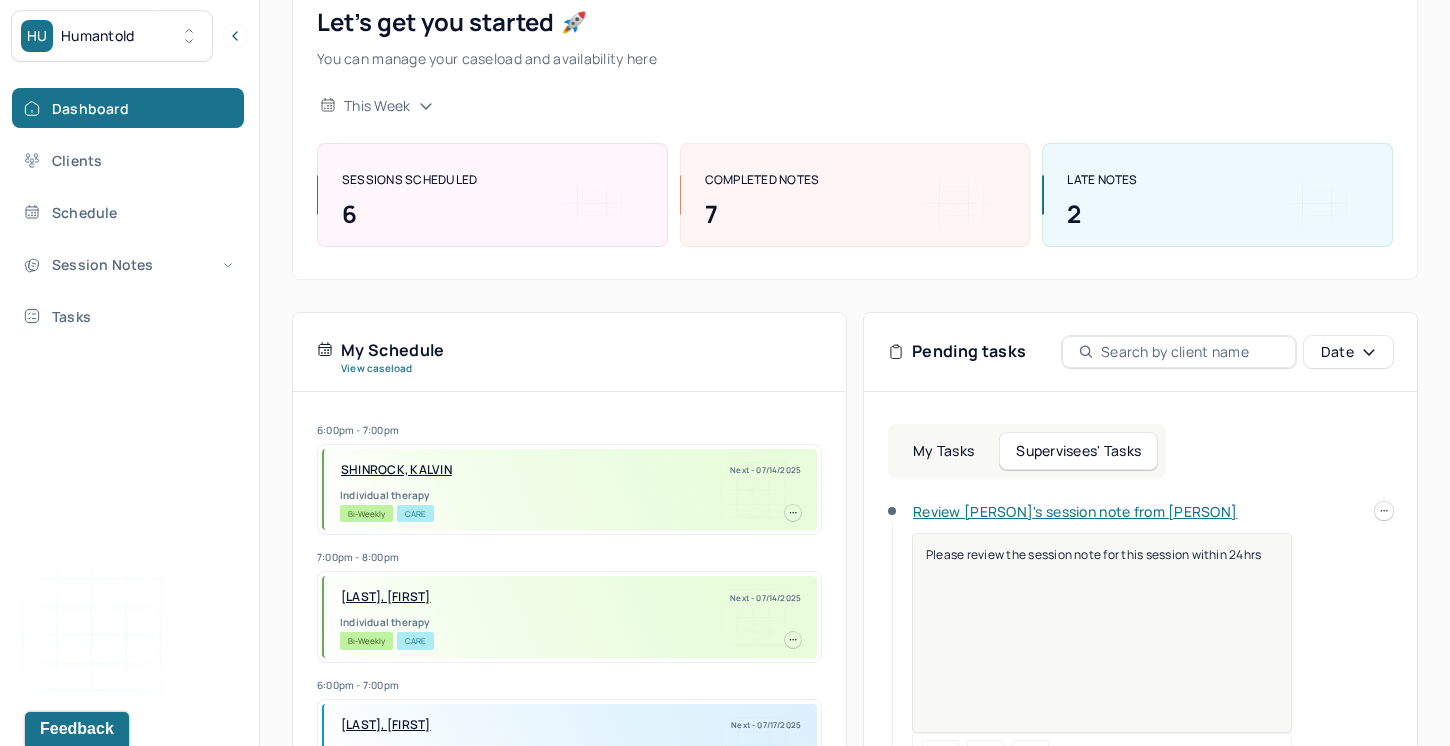 click on "Please review the session note for this session within 24hrs" at bounding box center (1102, 646) 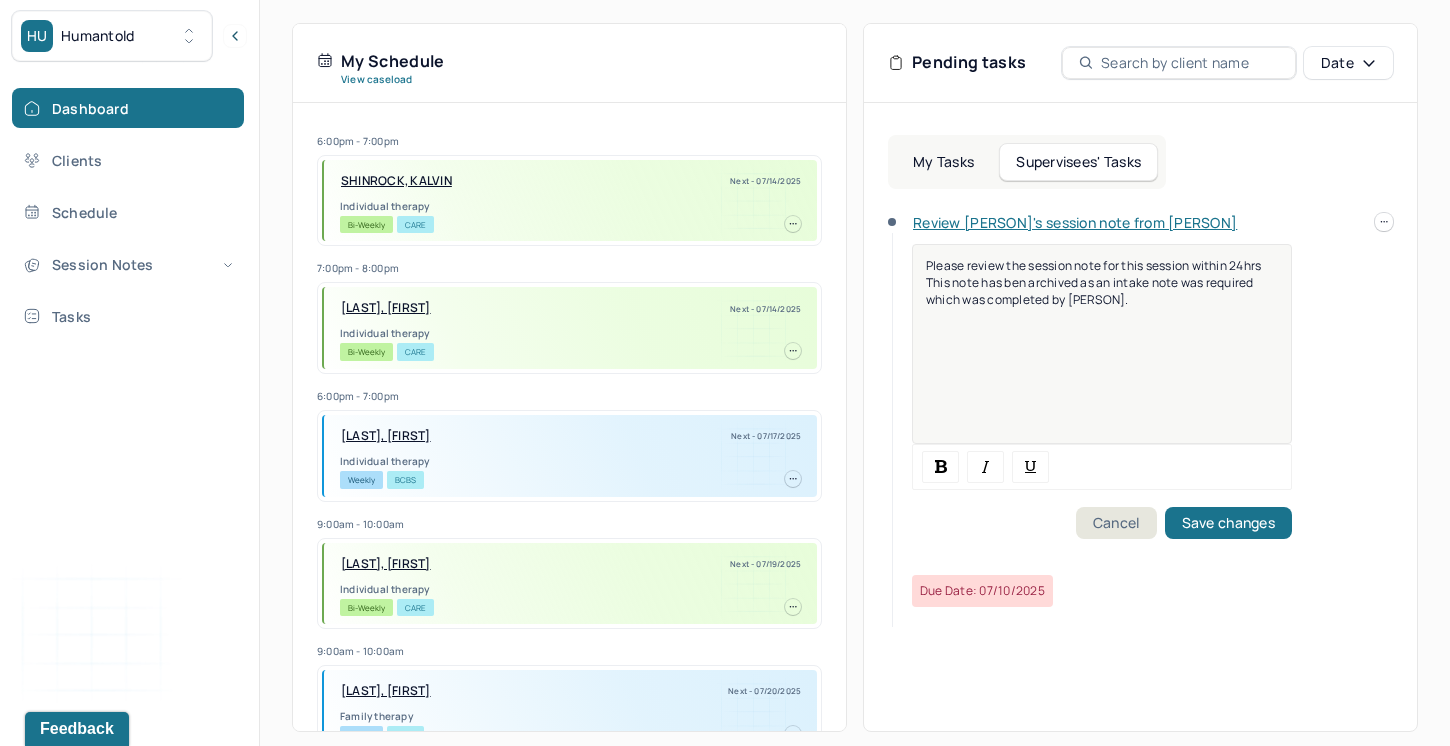 scroll, scrollTop: 463, scrollLeft: 0, axis: vertical 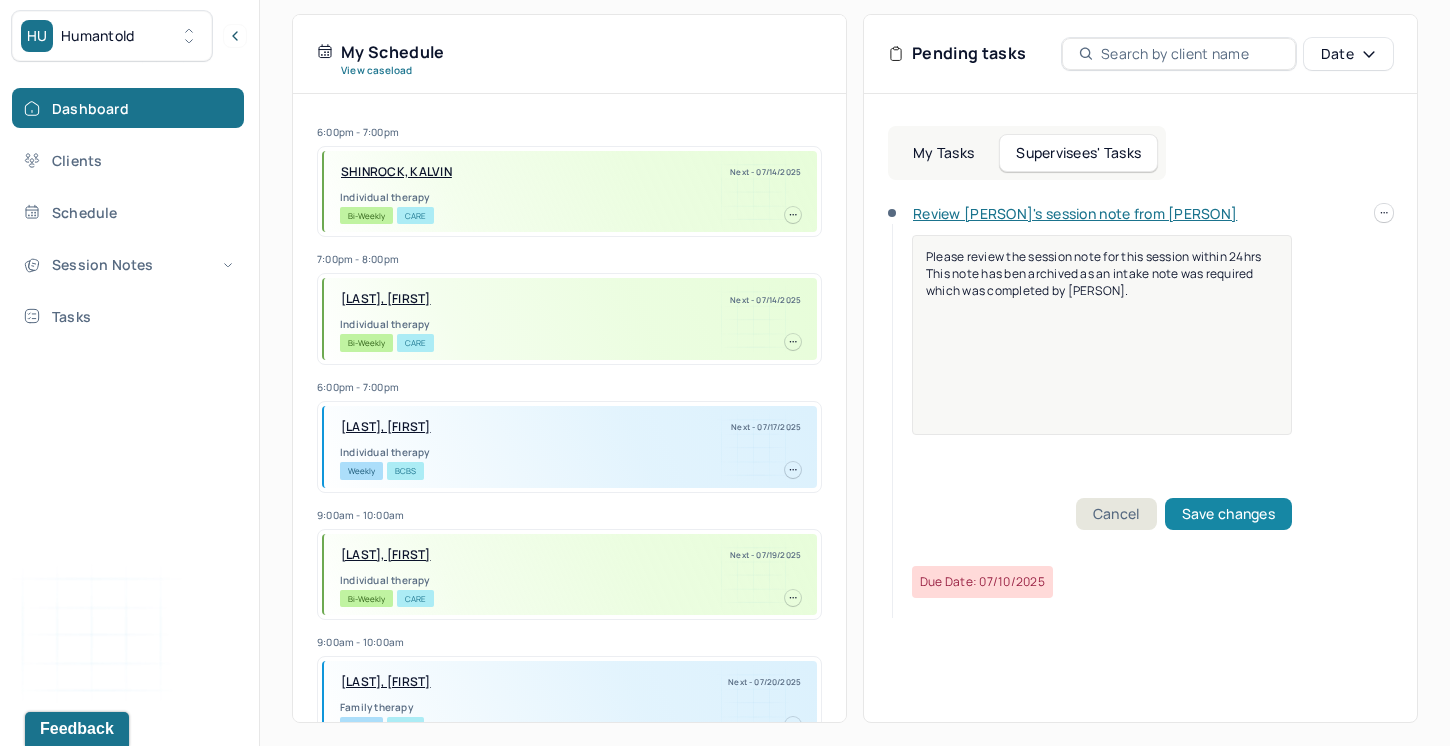 click on "Save changes" at bounding box center [1228, 514] 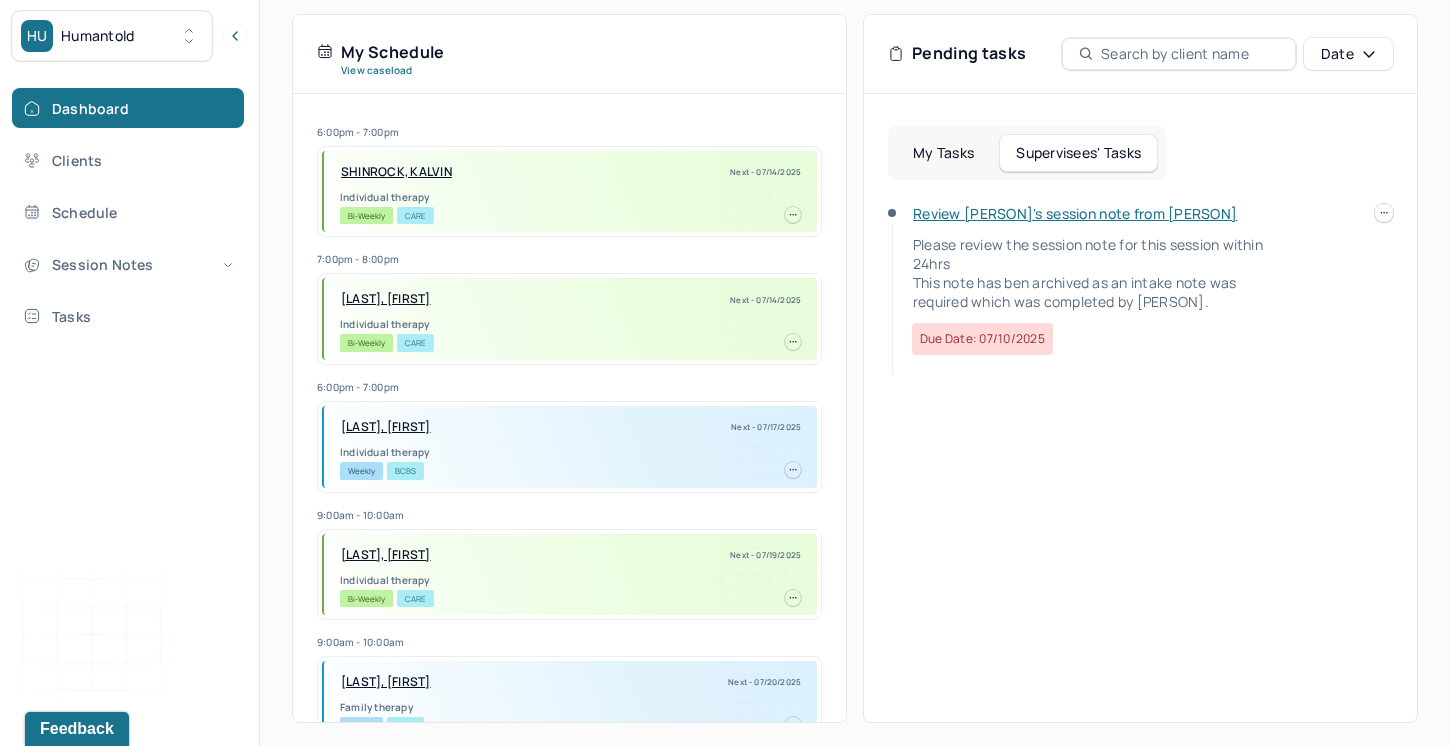 click on "My Tasks" at bounding box center [943, 153] 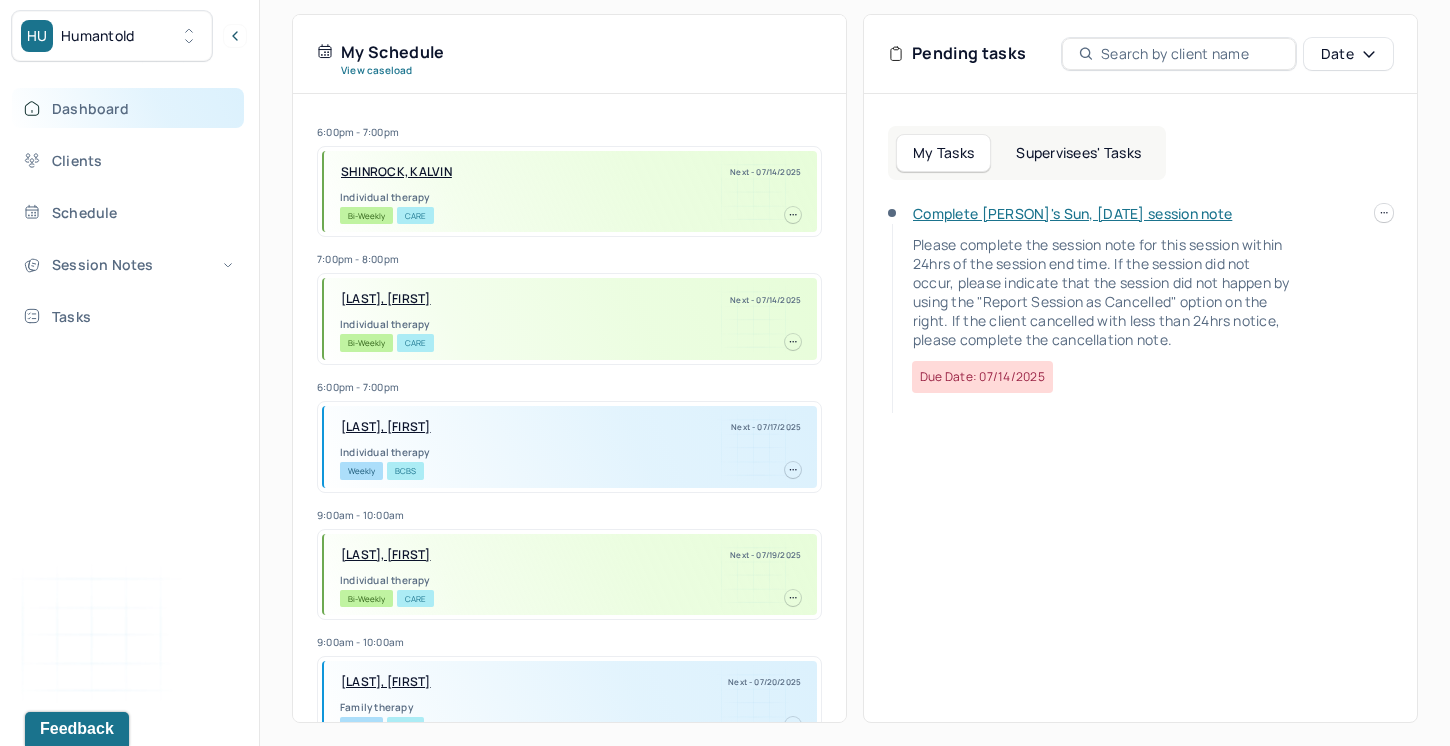click on "Dashboard" at bounding box center (128, 108) 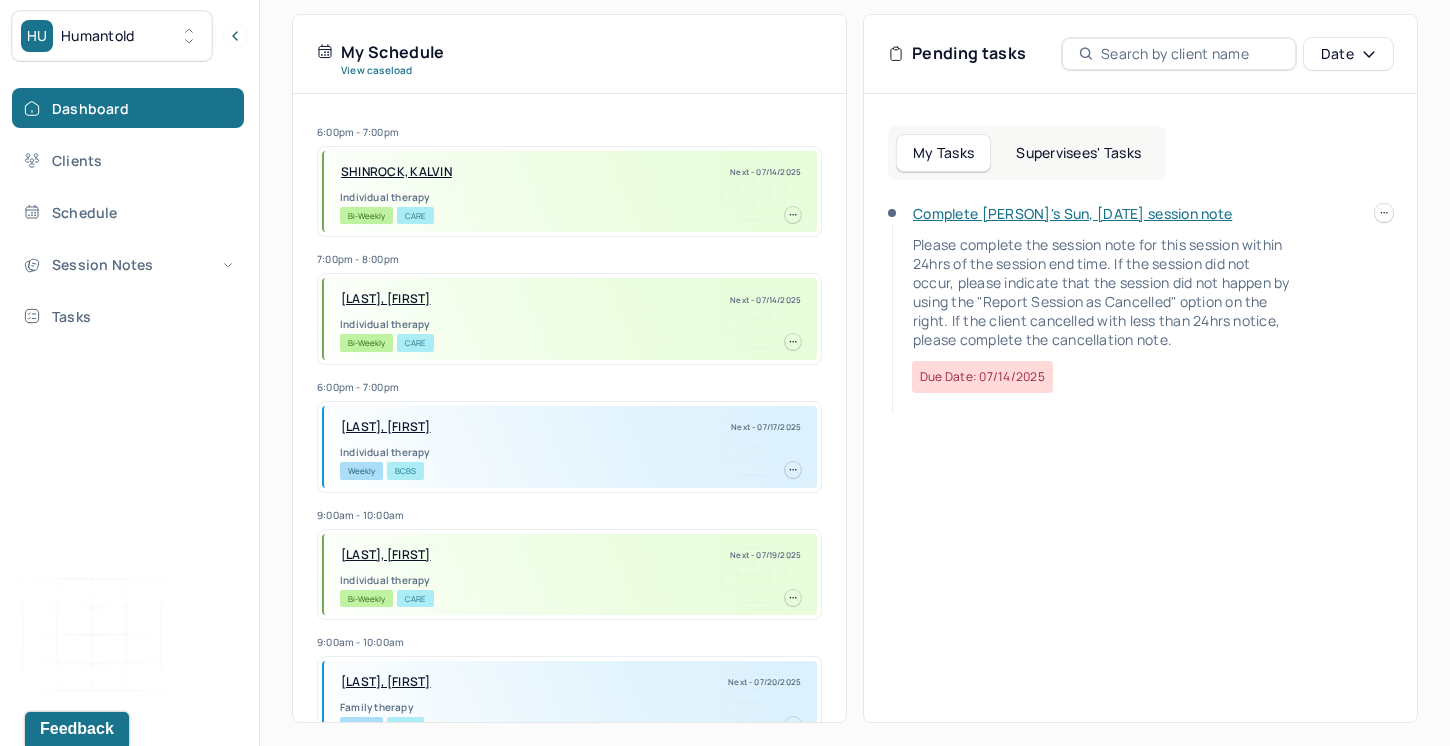 click on "HU Humantold       Dashboard Clients Schedule Session Notes Tasks DN Diana   Naftal provider   Logout   Diagnosis codes on session notes are currently limited to one (1). Only input the primary diagnosis.       Search by client name, chart number     FAQs     DN Diana Let’s get you started 🚀 You can manage your caseload and availability here   this week   SESSIONS SCHEDULED 6 COMPLETED NOTES 7 LATE NOTES 2 My Schedule View caseload 6:00pm - 7:00pm   SHINROCK, KALVIN   Next - [DATE] Individual therapy Bi-Weekly CARE     7:00pm - 8:00pm   MOR, SHARON   Next - [DATE] Individual therapy Bi-Weekly CARE     6:00pm - 7:00pm   NARDI, AMY   Next - [DATE] Individual therapy Weekly BCBS     9:00am - 10:00am   JIMENEZ, ANDRES   Next - [DATE] Individual therapy Bi-Weekly CARE     9:00am - 10:00am   CALDERON, JASON   Next - [DATE] Family therapy Weekly CARE     7:00pm - 8:00pm   HUGGINS, CHARLIE   Next - [DATE] Family therapy Bi-Weekly CARE     11:00am - 12:00pm     AET" at bounding box center [725, 142] 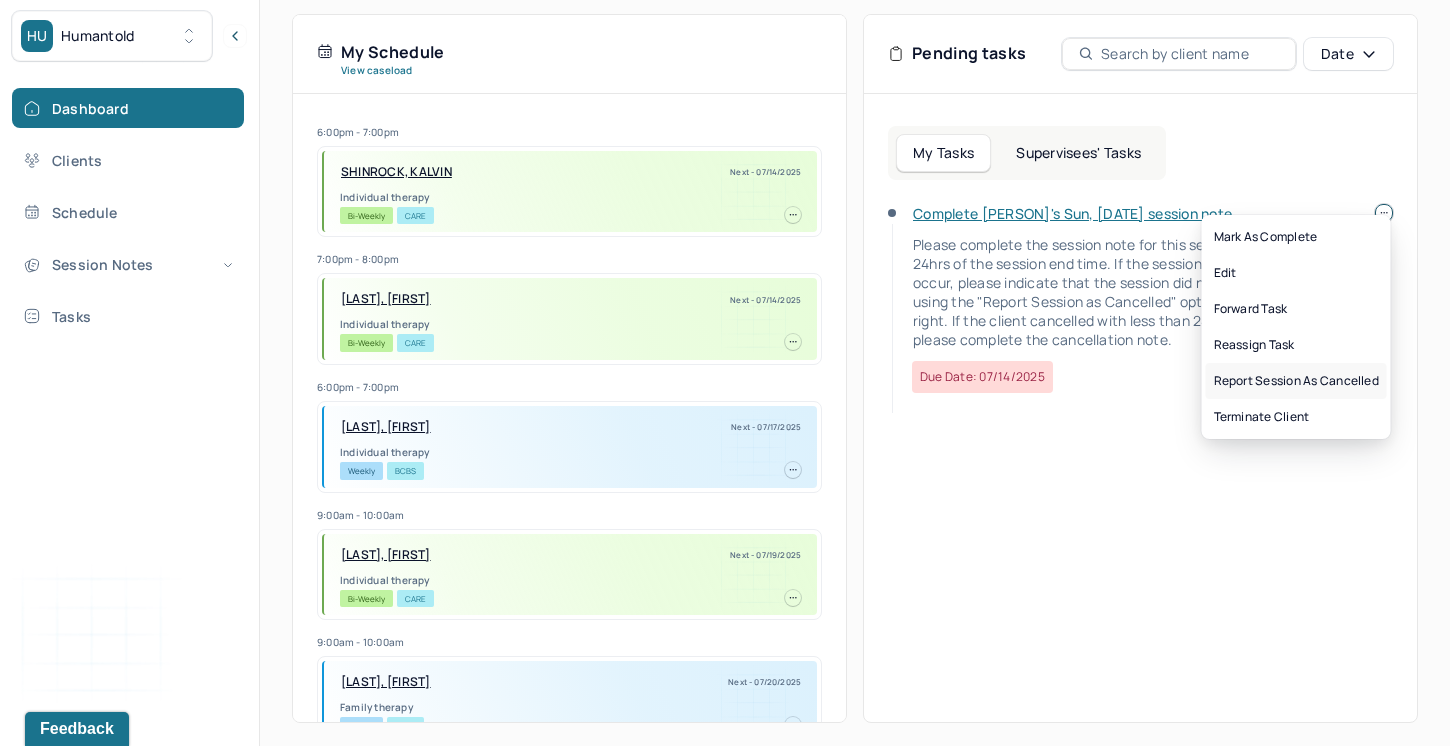 click on "Report session as cancelled" at bounding box center (1296, 381) 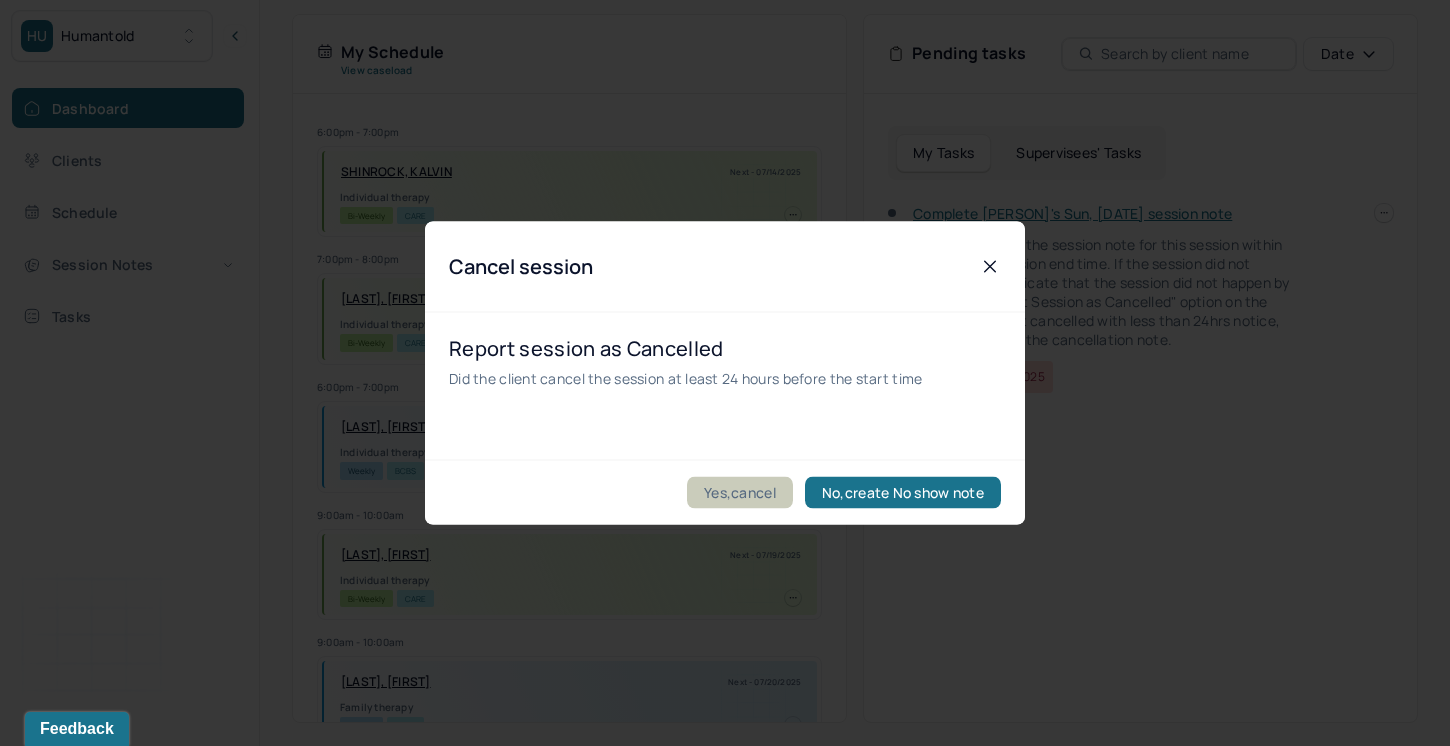 click on "Yes,cancel" at bounding box center [740, 493] 